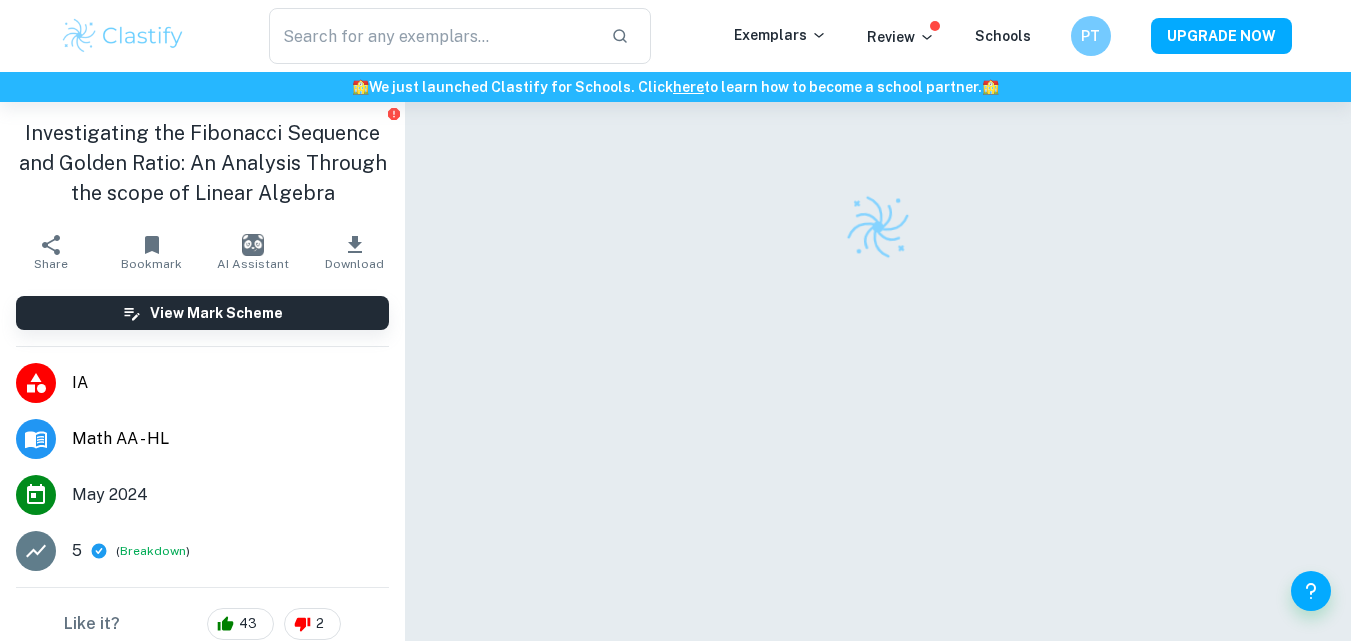 scroll, scrollTop: 0, scrollLeft: 0, axis: both 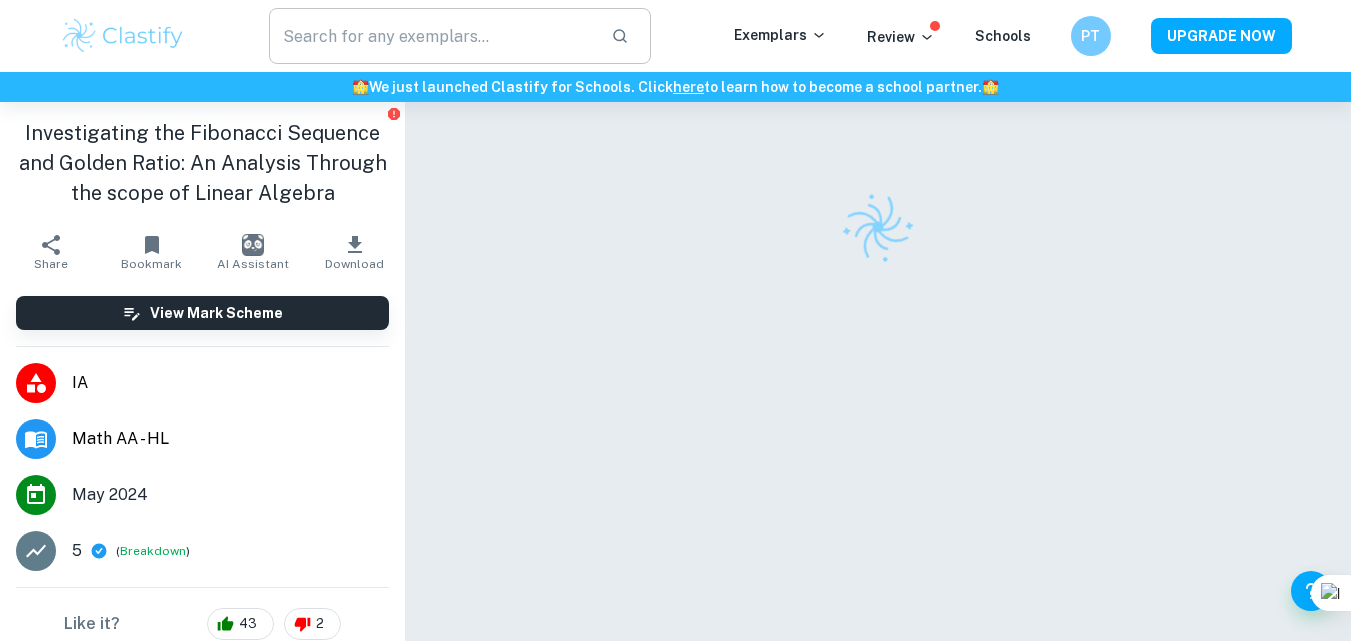 click at bounding box center (432, 36) 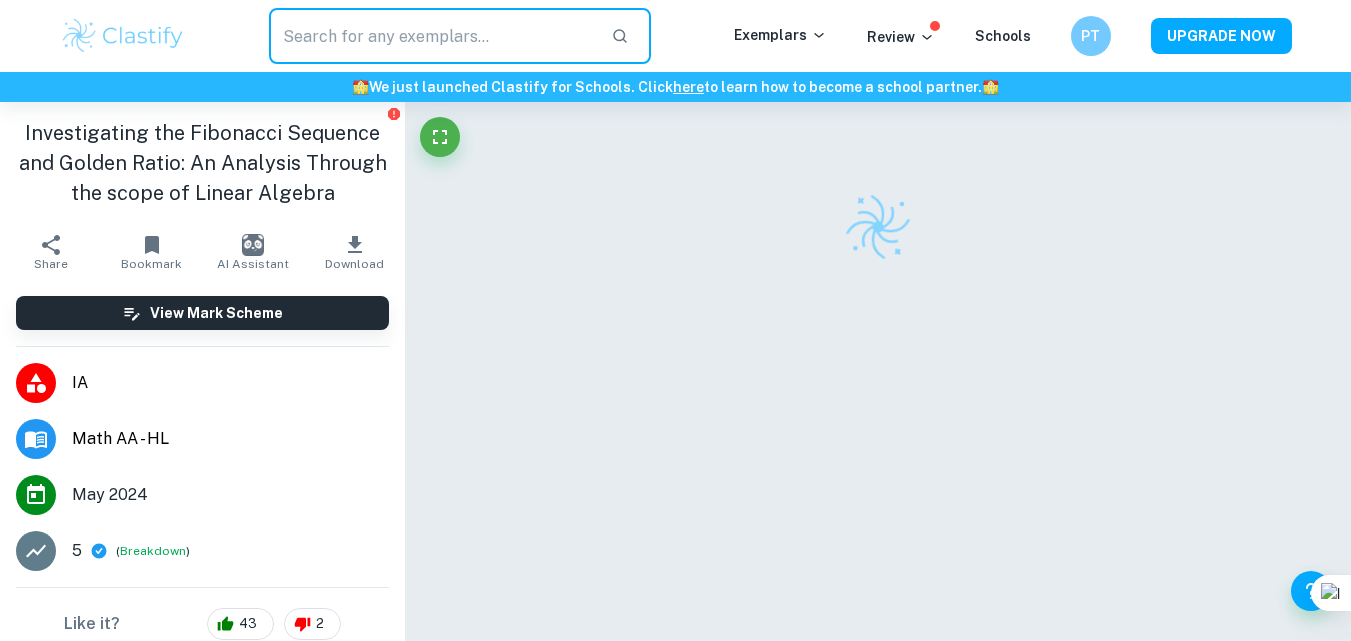 type on "integrals" 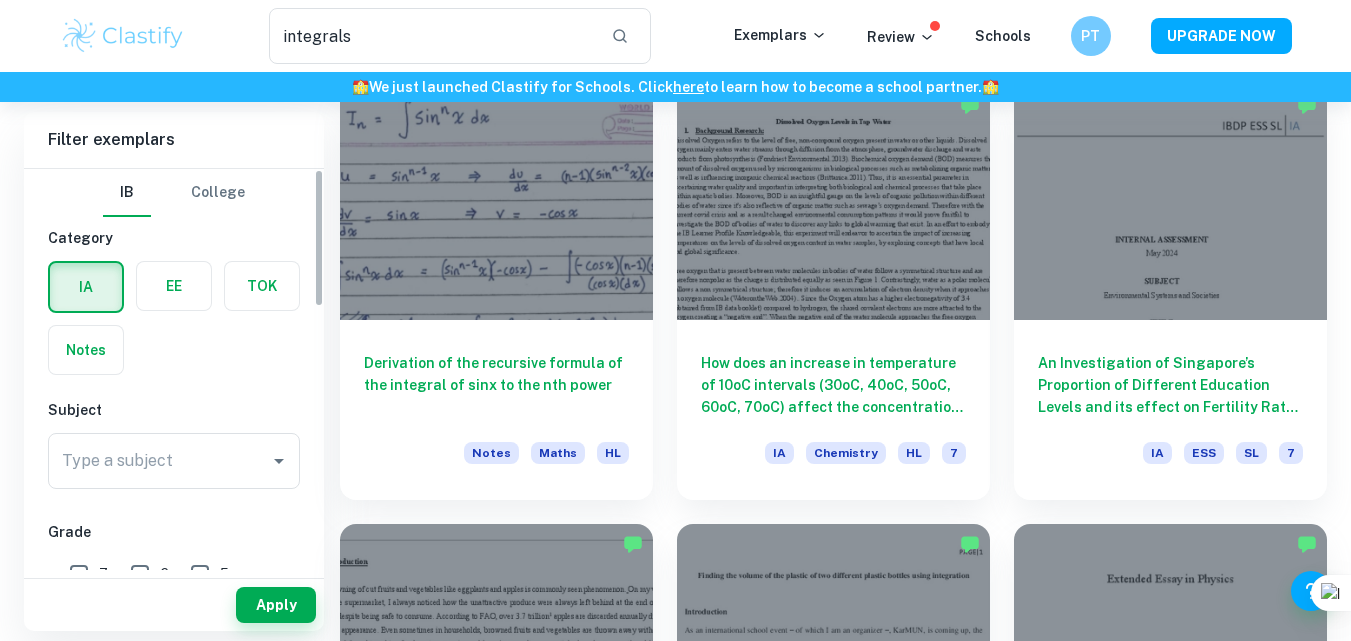 scroll, scrollTop: 1500, scrollLeft: 0, axis: vertical 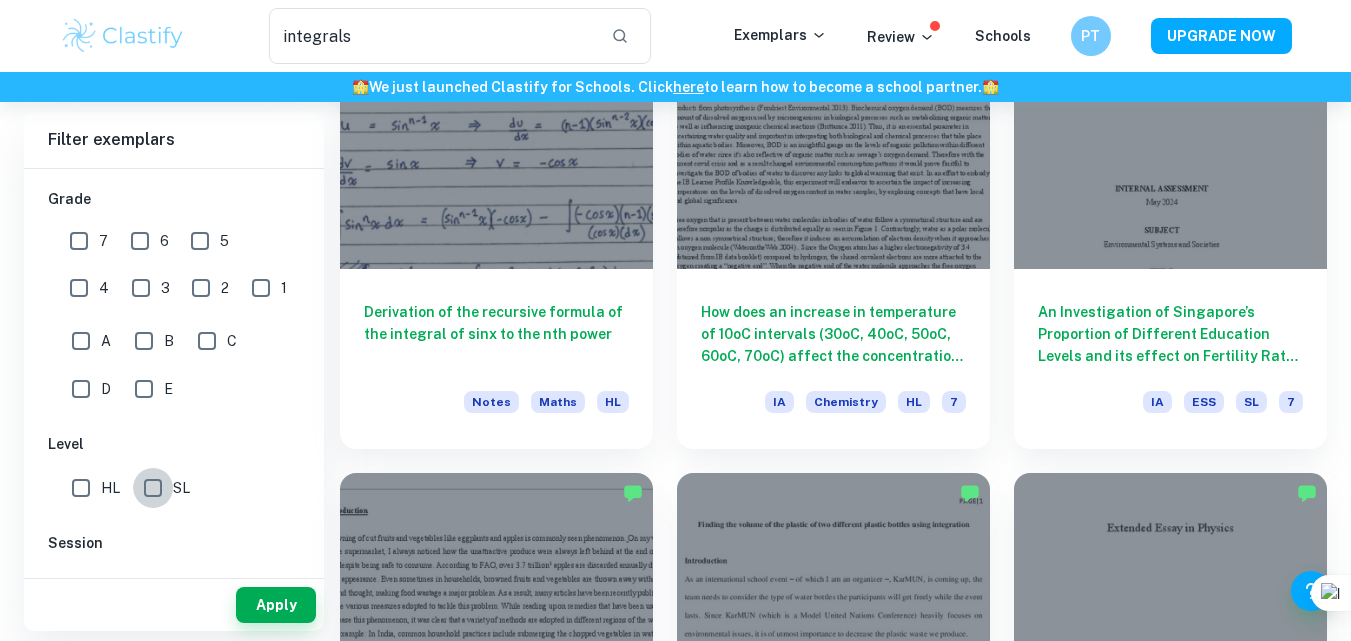 click on "SL" at bounding box center [153, 488] 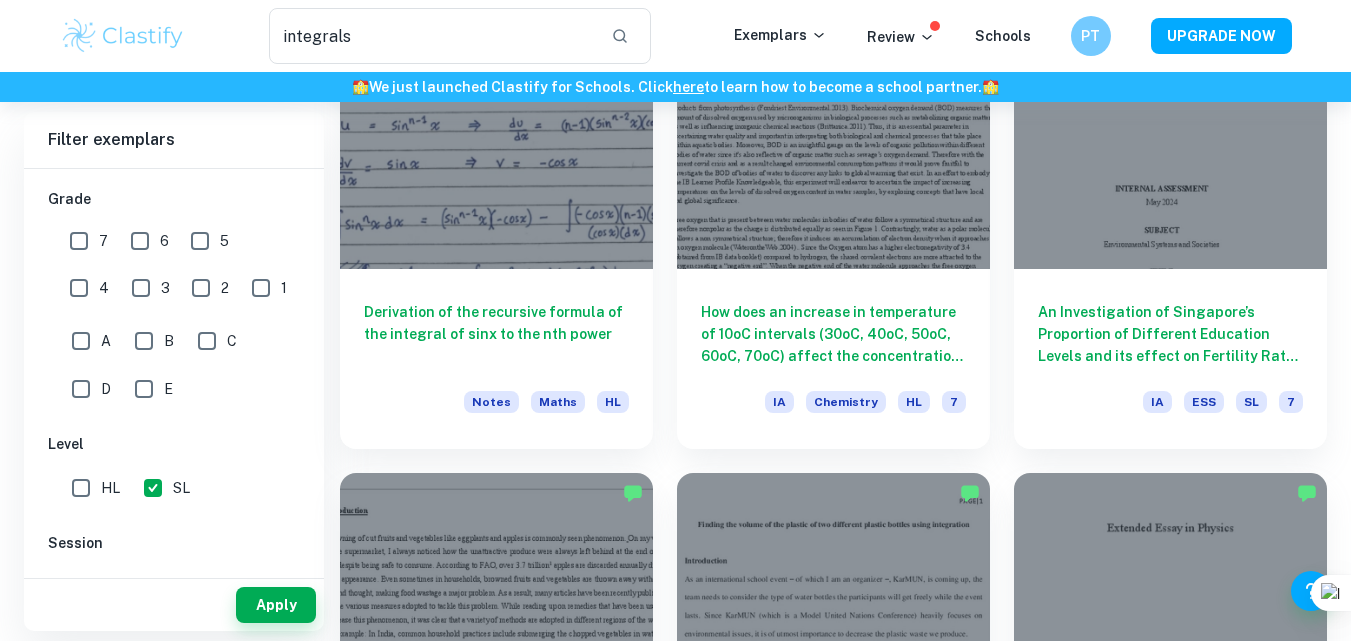 click on "7" at bounding box center (94, 238) 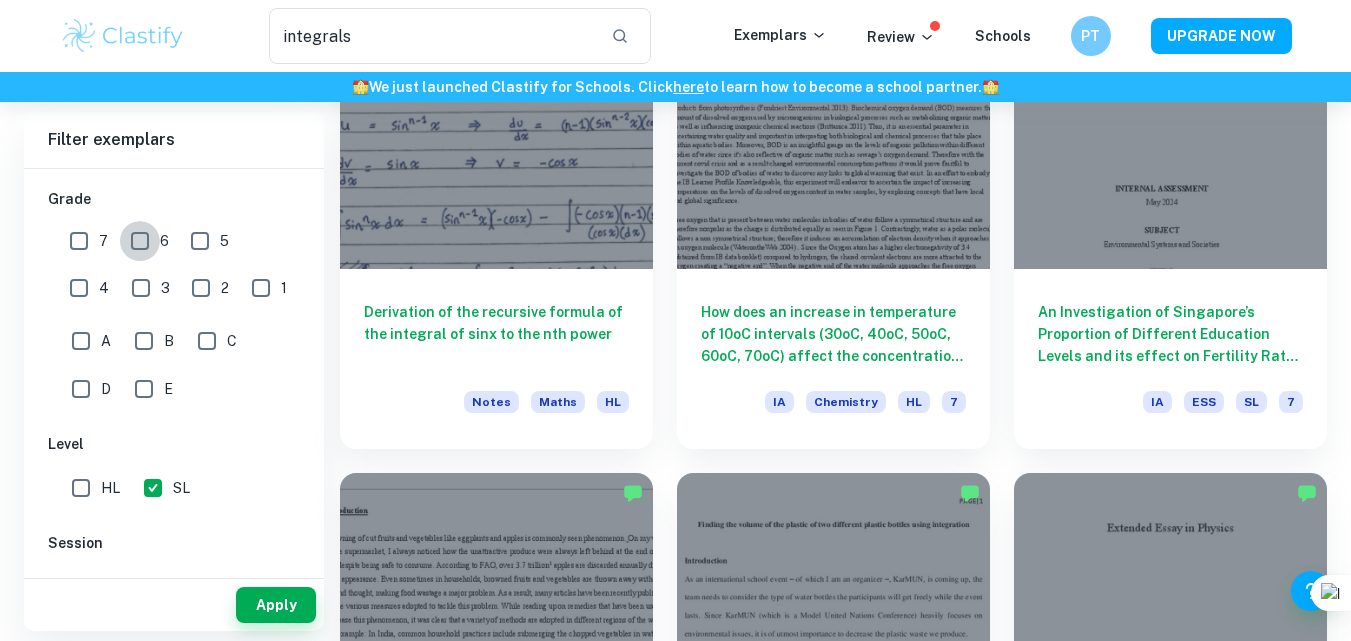 click on "6" at bounding box center (140, 241) 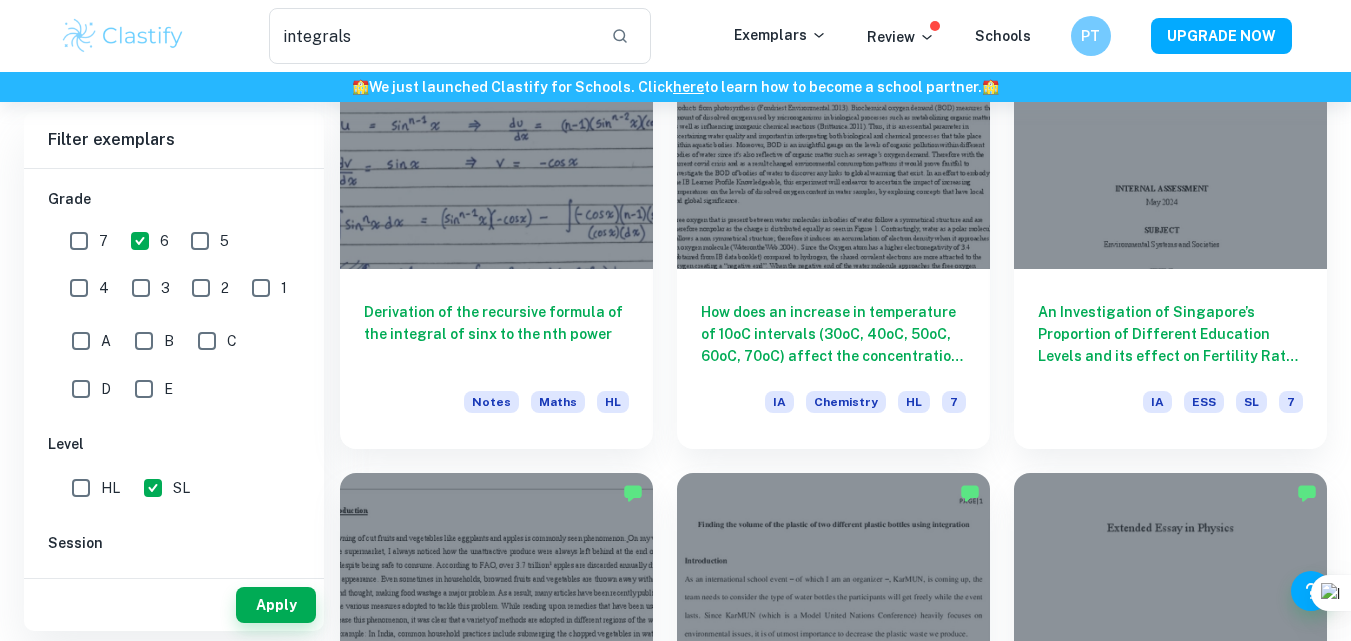click on "7" at bounding box center [79, 241] 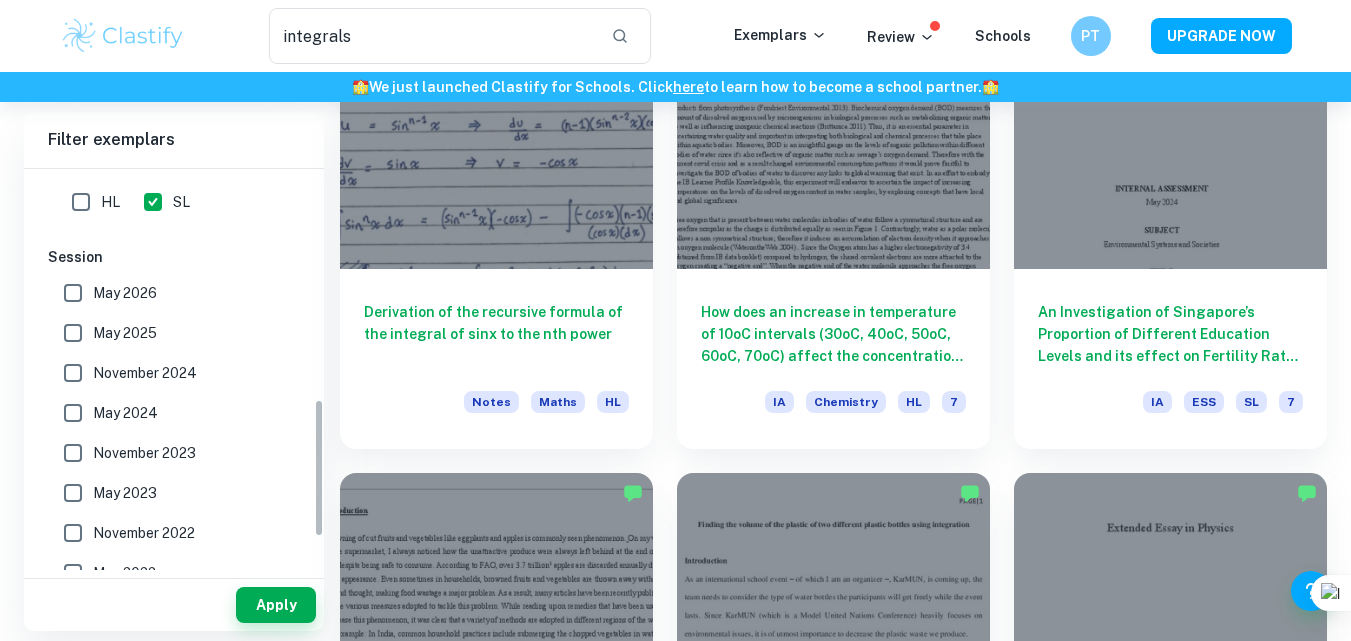 scroll, scrollTop: 667, scrollLeft: 0, axis: vertical 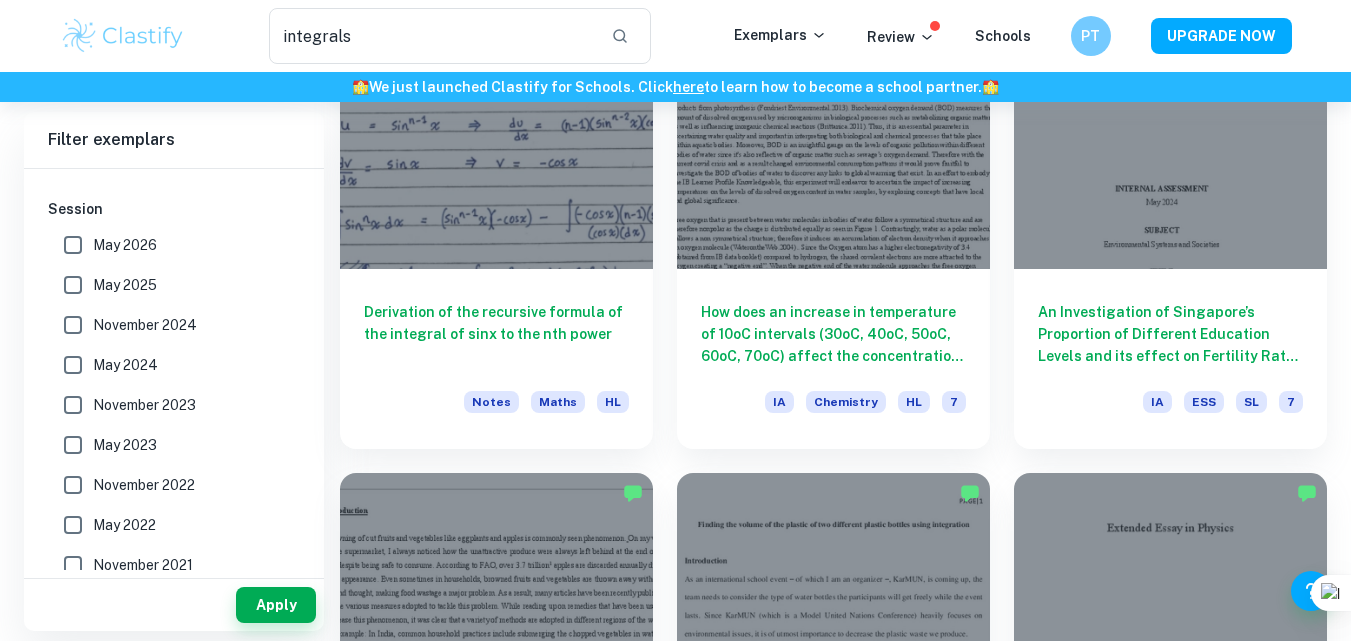 click on "May 2026" at bounding box center (125, 245) 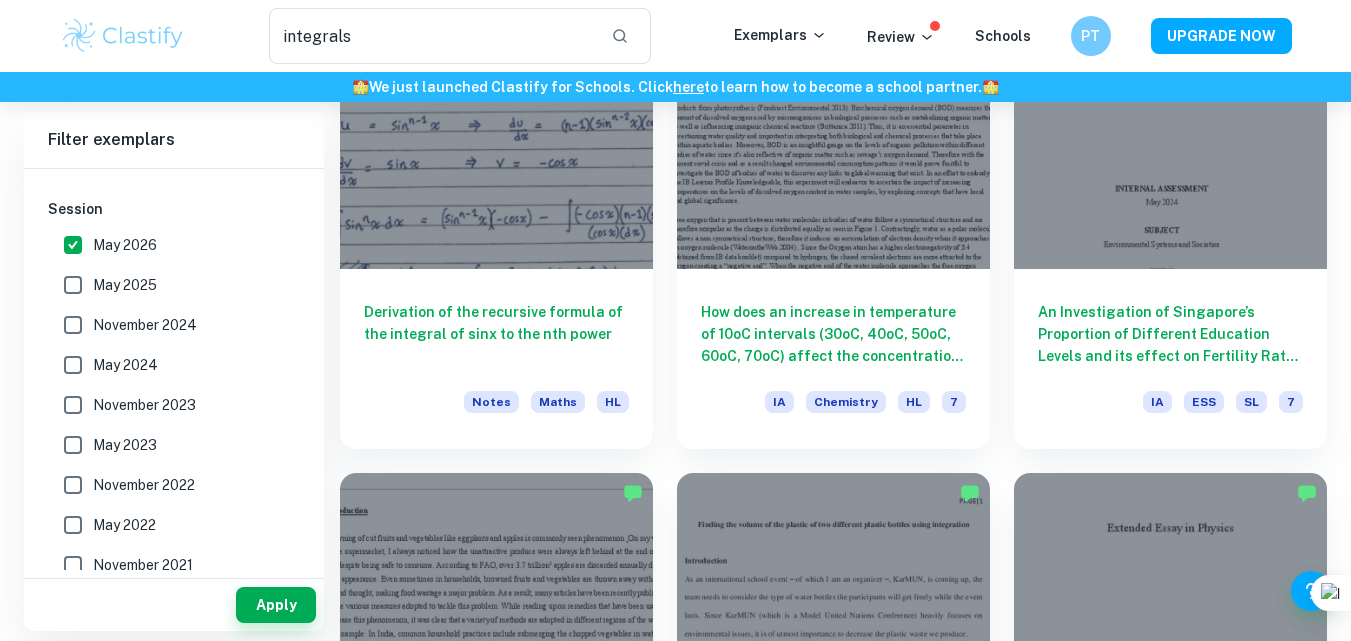 drag, startPoint x: 140, startPoint y: 270, endPoint x: 140, endPoint y: 307, distance: 37 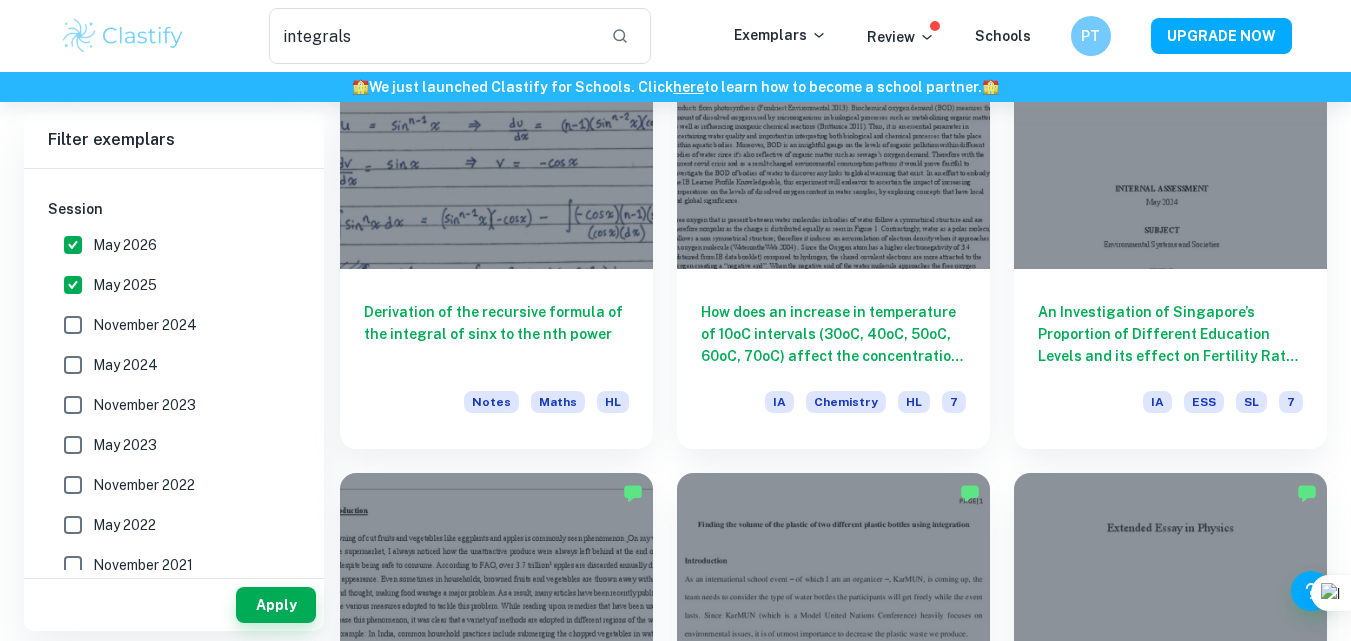 click on "November 2024" at bounding box center (145, 325) 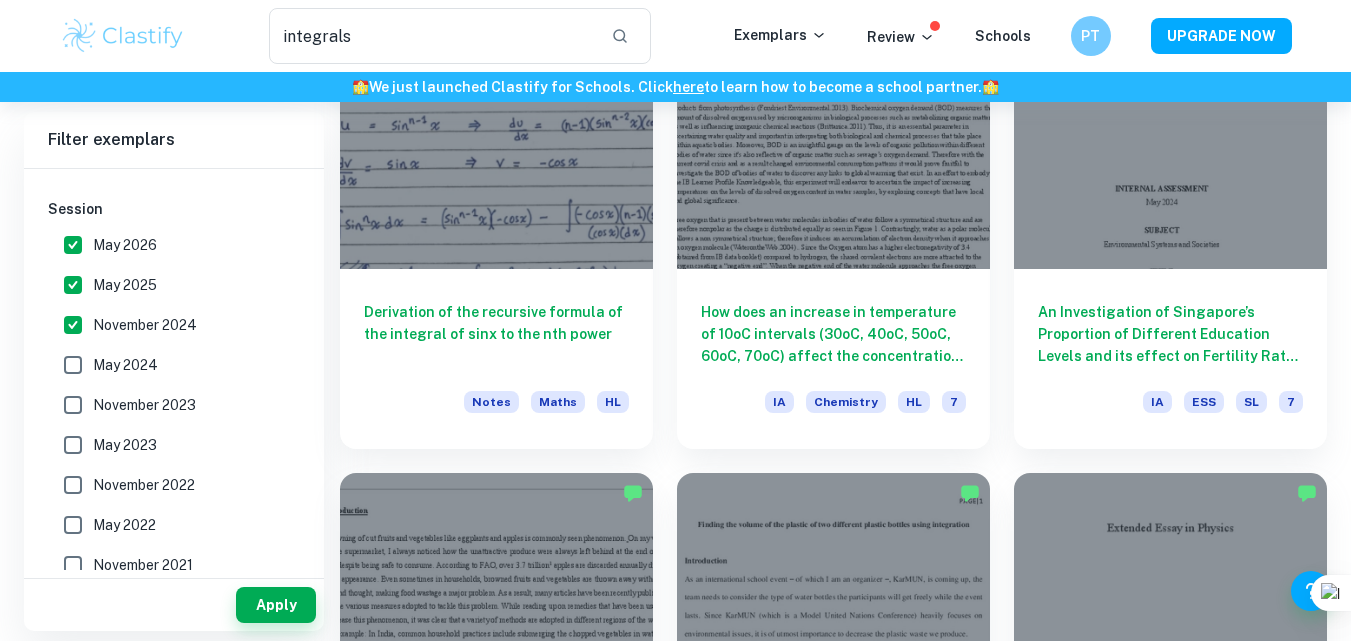 click on "May 2024" at bounding box center [125, 365] 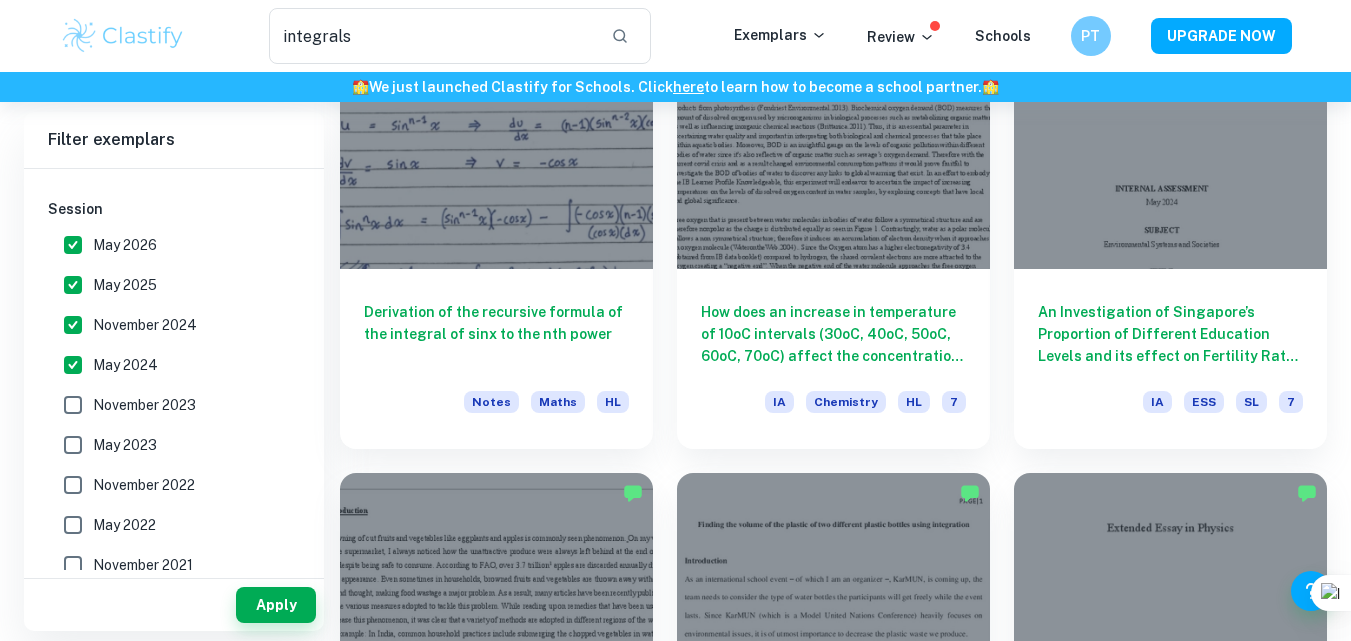 click on "November 2023" at bounding box center (144, 405) 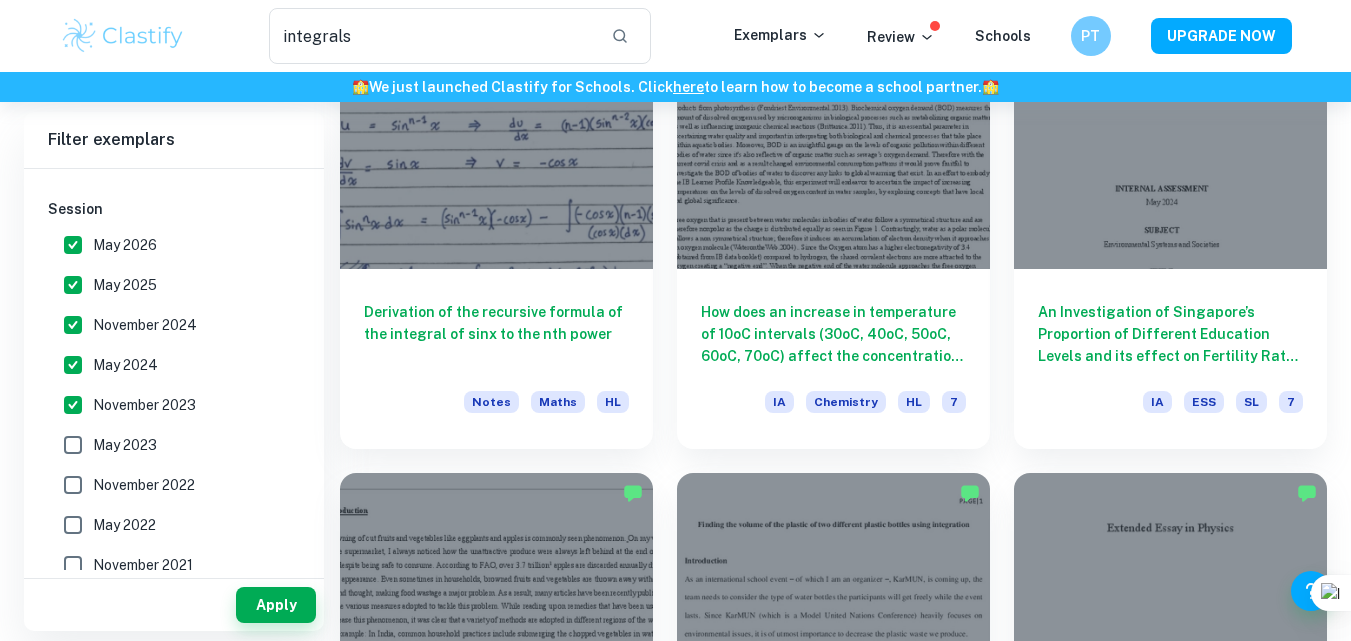 click on "May 2023" at bounding box center (168, 445) 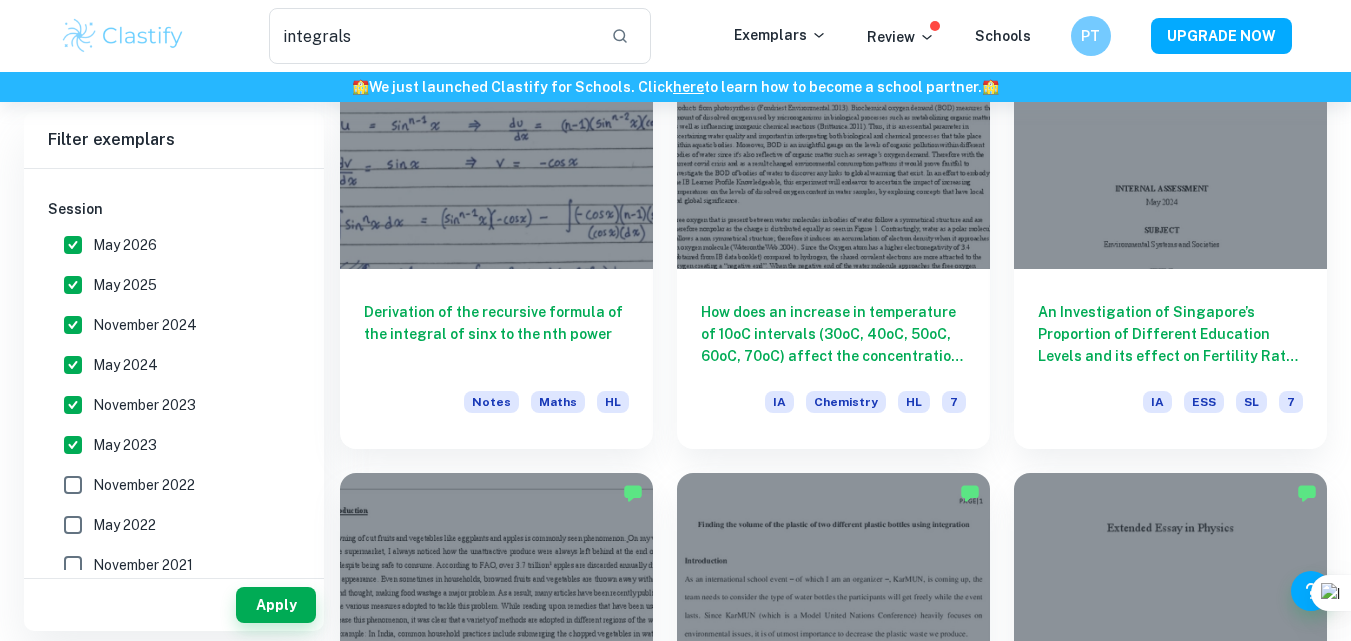 click on "November 2022" at bounding box center [168, 485] 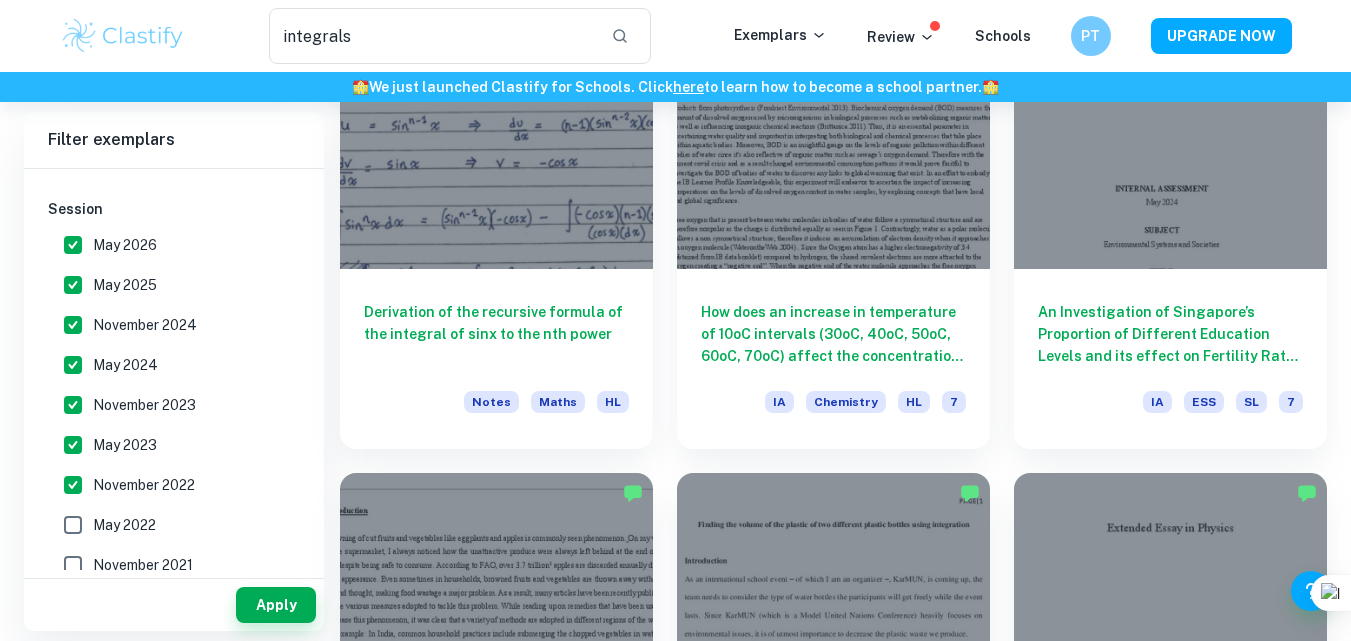 click on "May 2022" at bounding box center (168, 525) 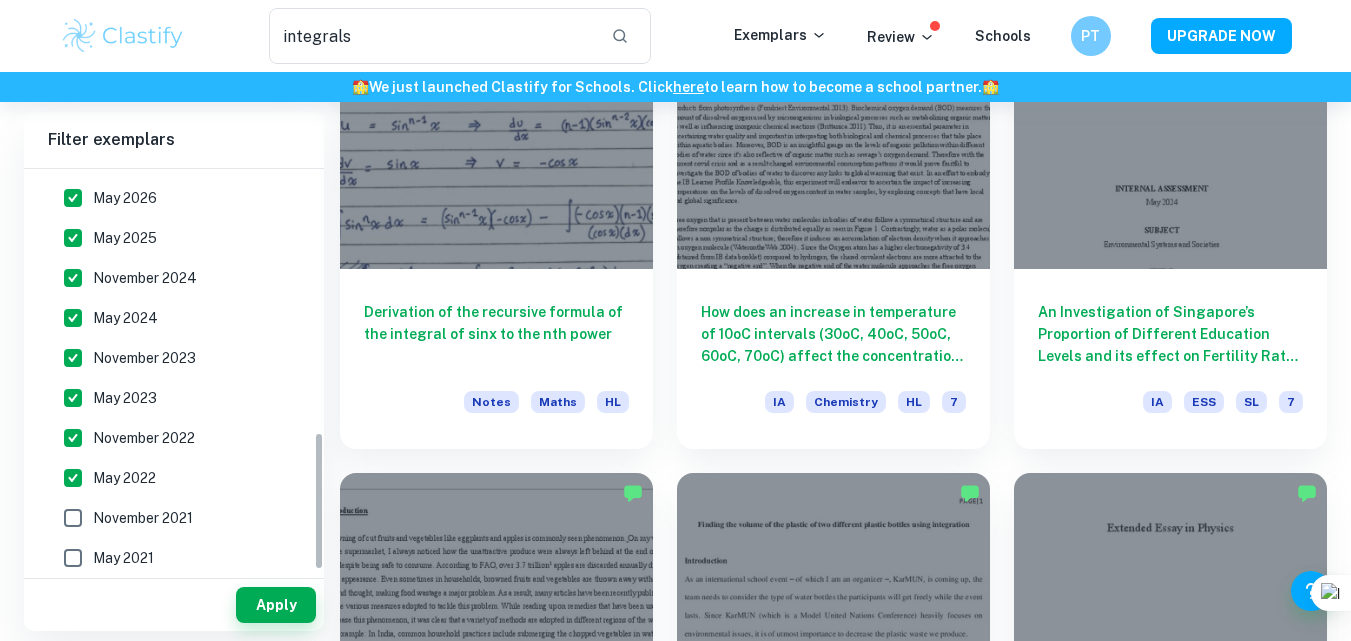 scroll, scrollTop: 762, scrollLeft: 0, axis: vertical 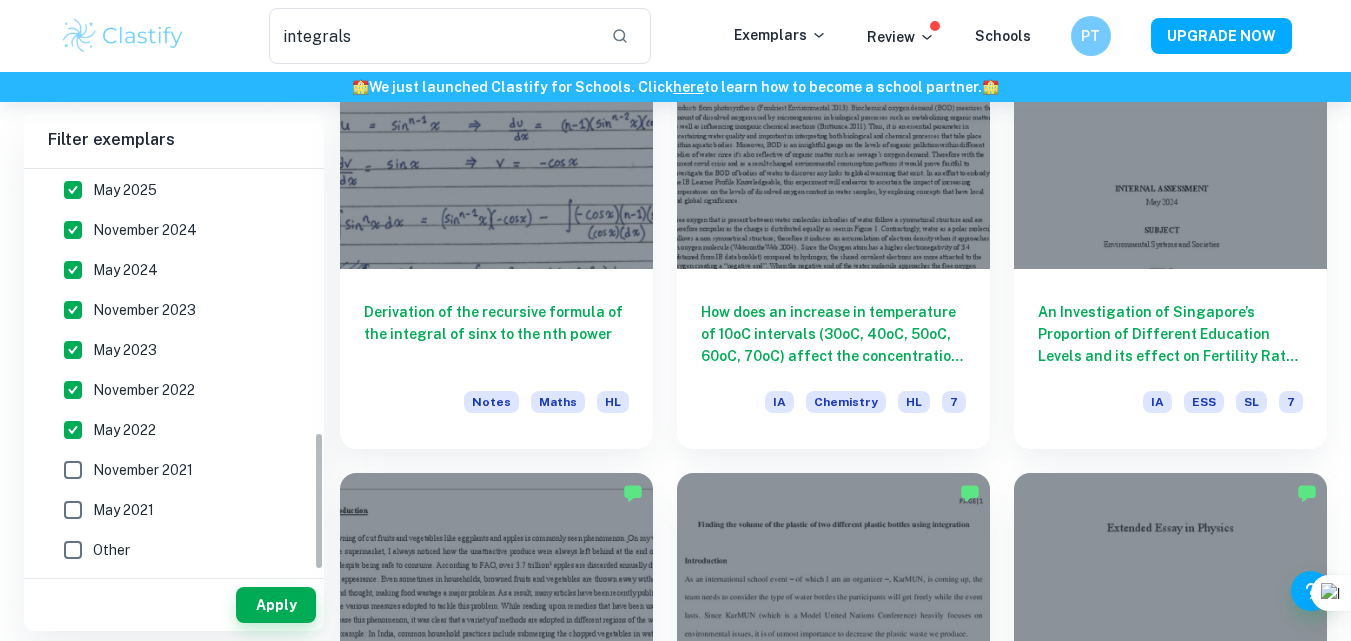 click on "May 2022" at bounding box center [124, 430] 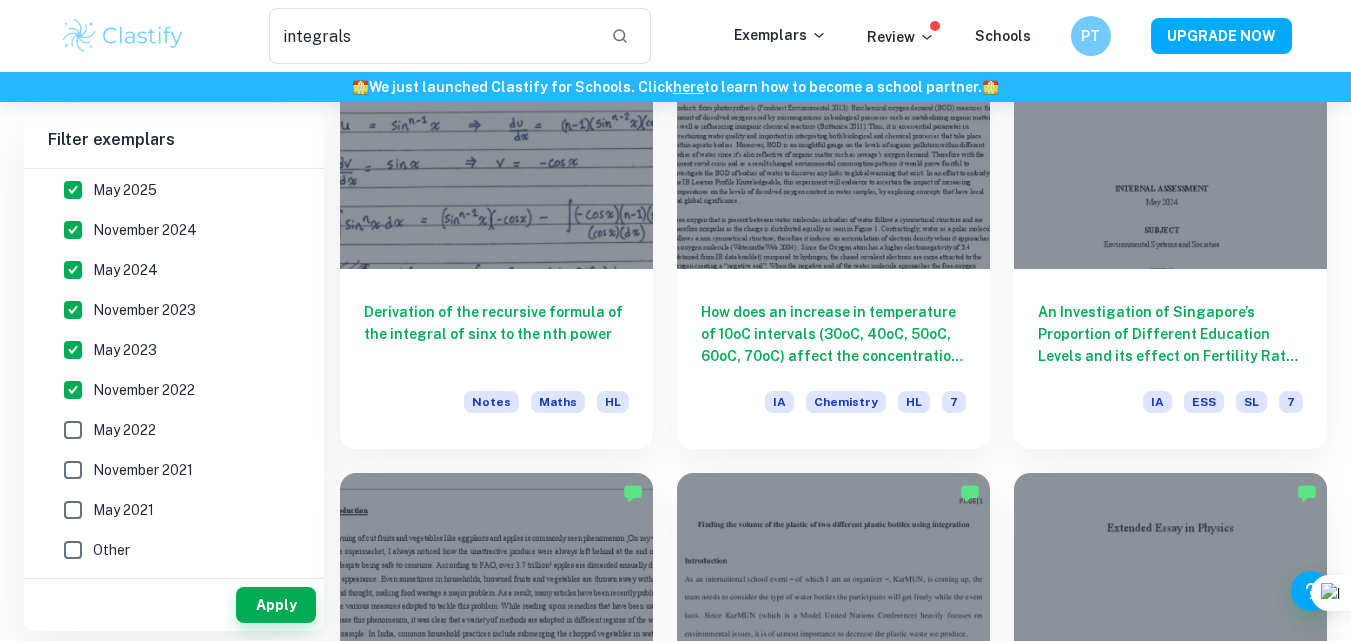 click on "November 2022" at bounding box center [144, 390] 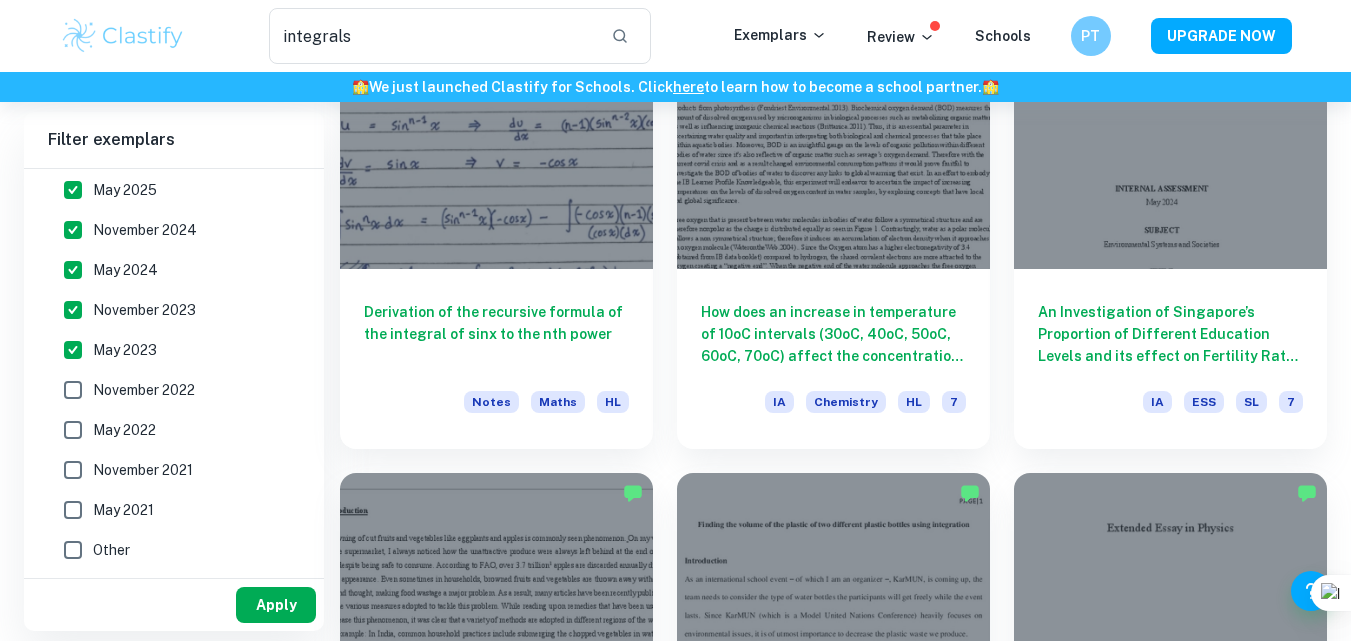 click on "Apply" at bounding box center (276, 605) 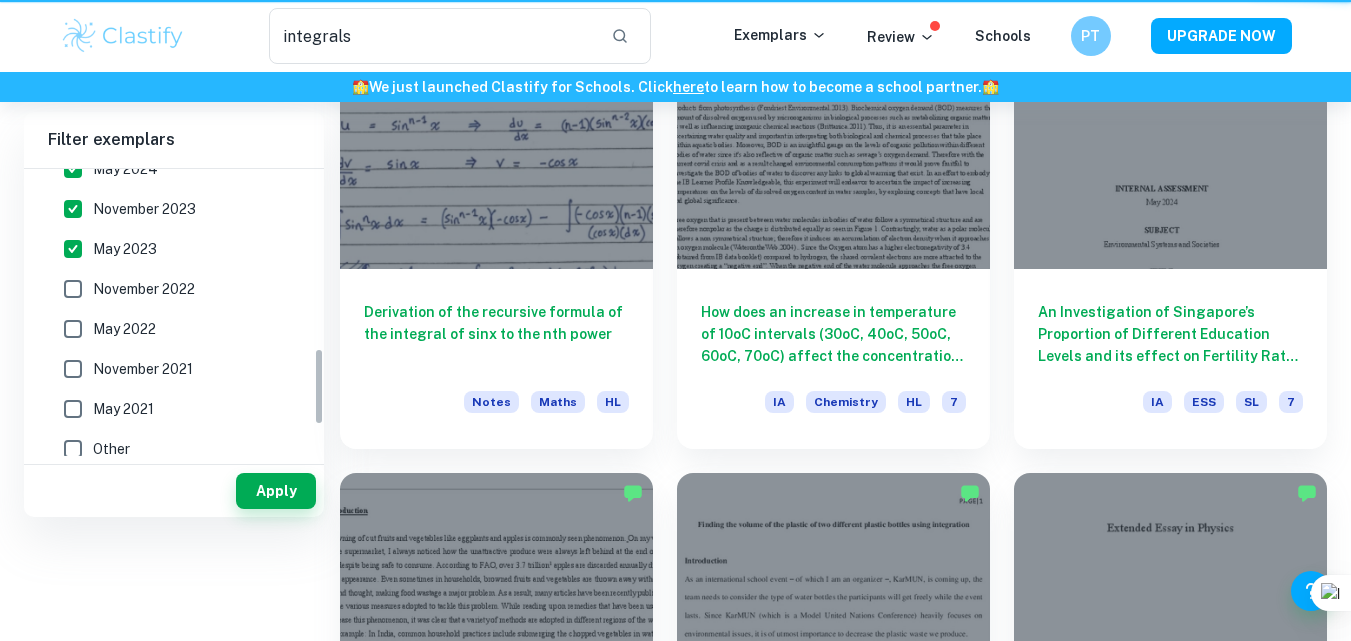 scroll, scrollTop: 0, scrollLeft: 0, axis: both 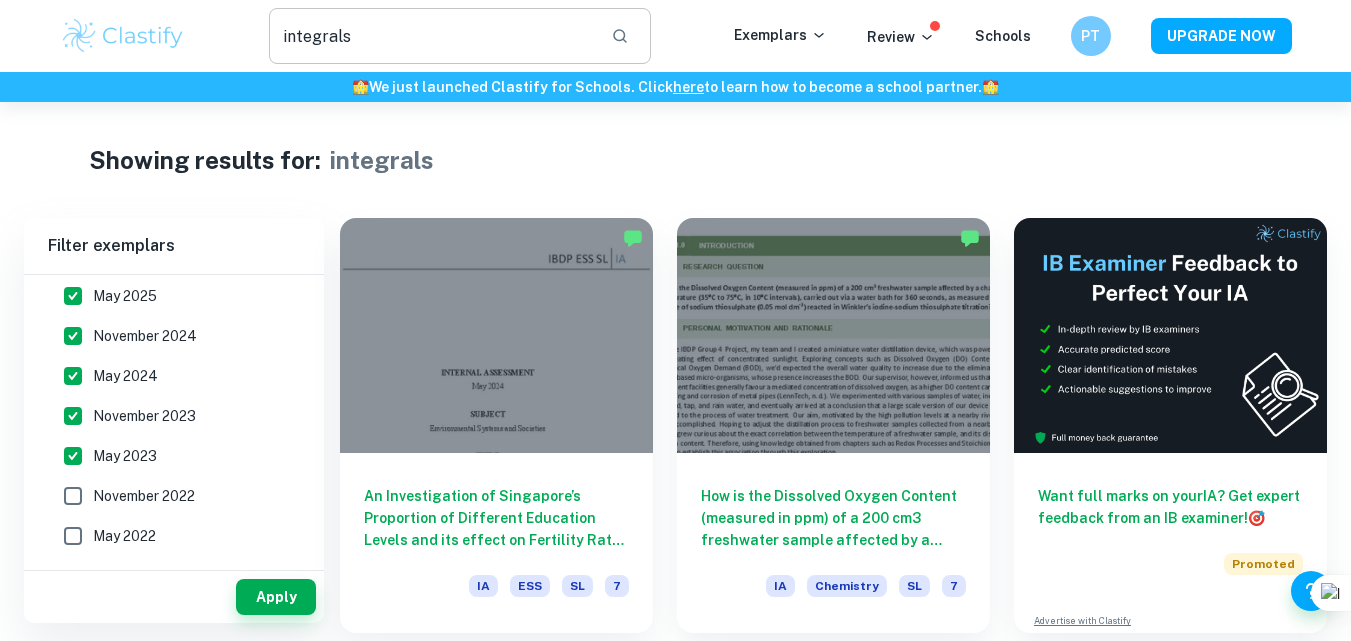 click on "integrals" at bounding box center [432, 36] 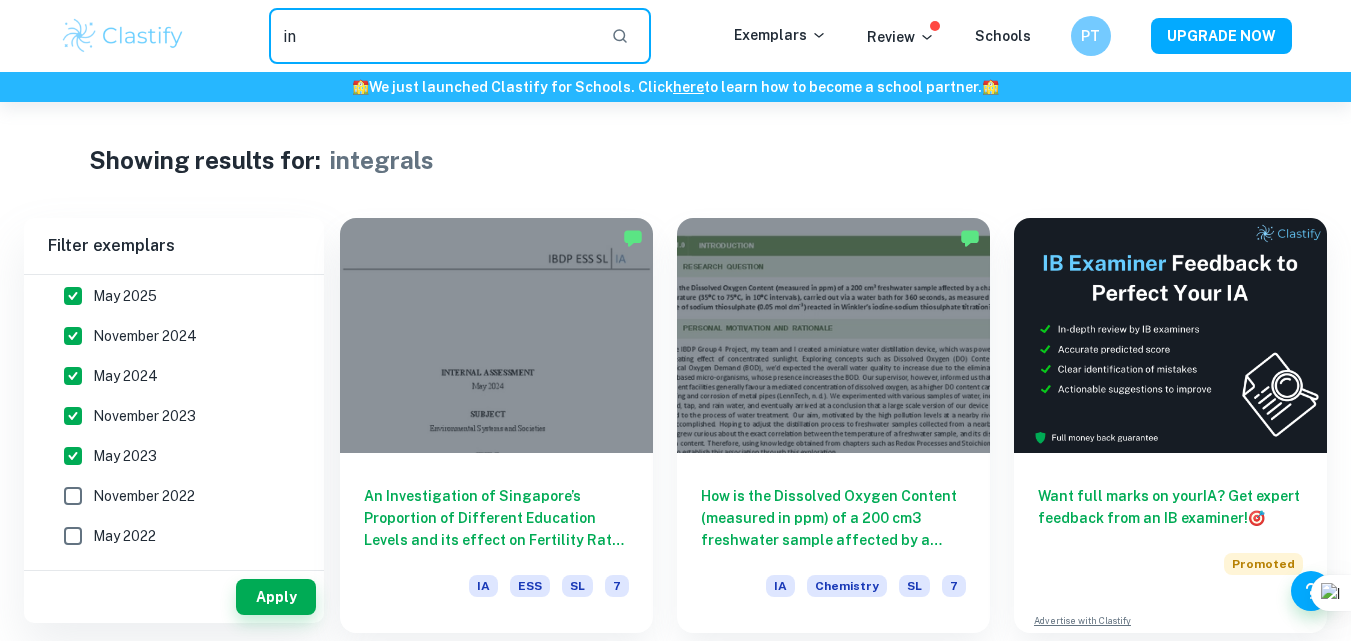 type on "i" 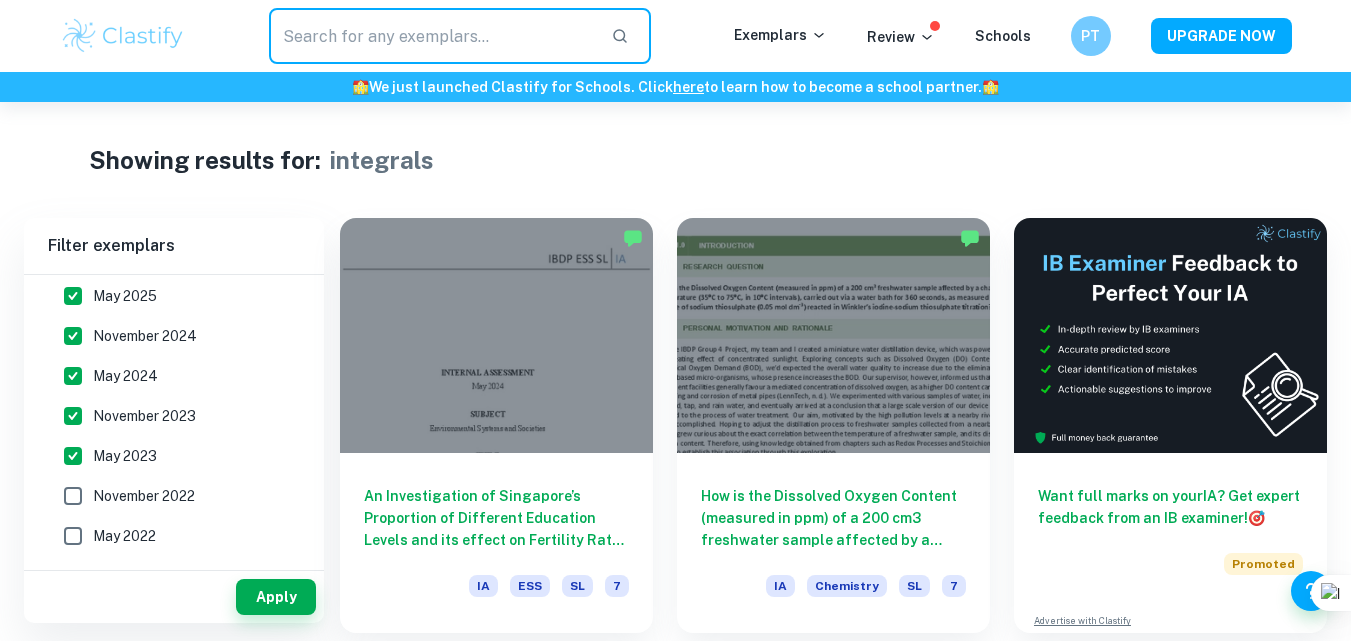 type 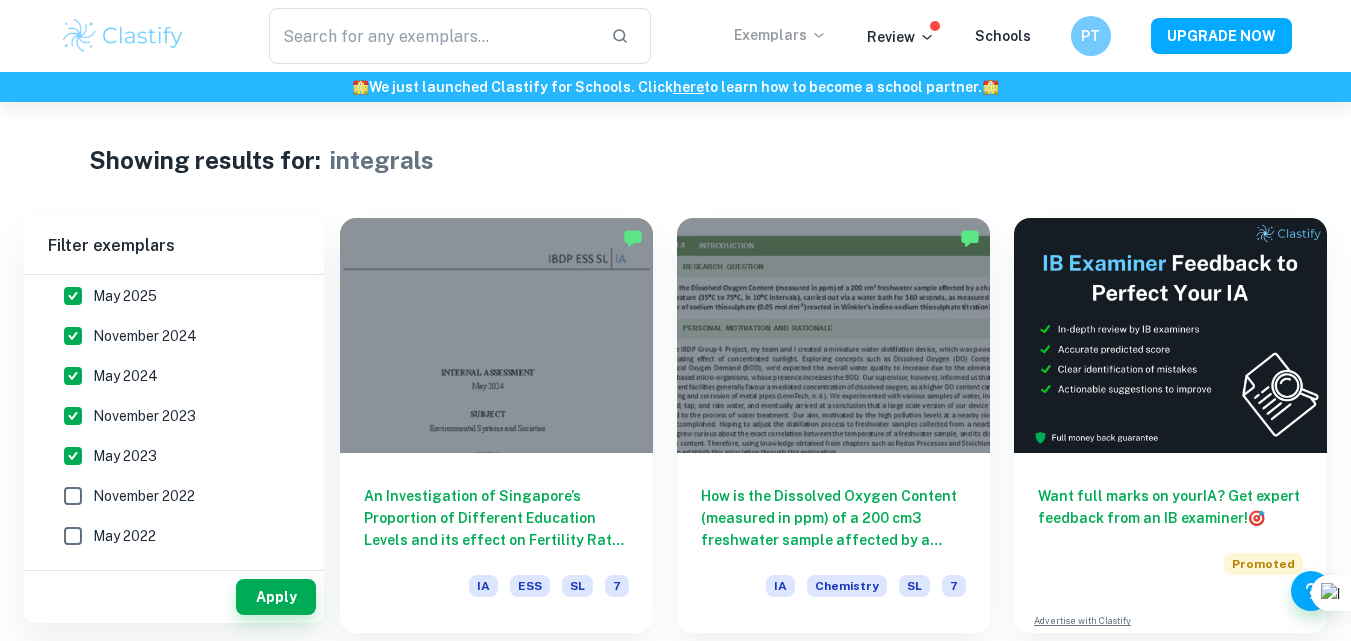click on "Exemplars" at bounding box center [780, 35] 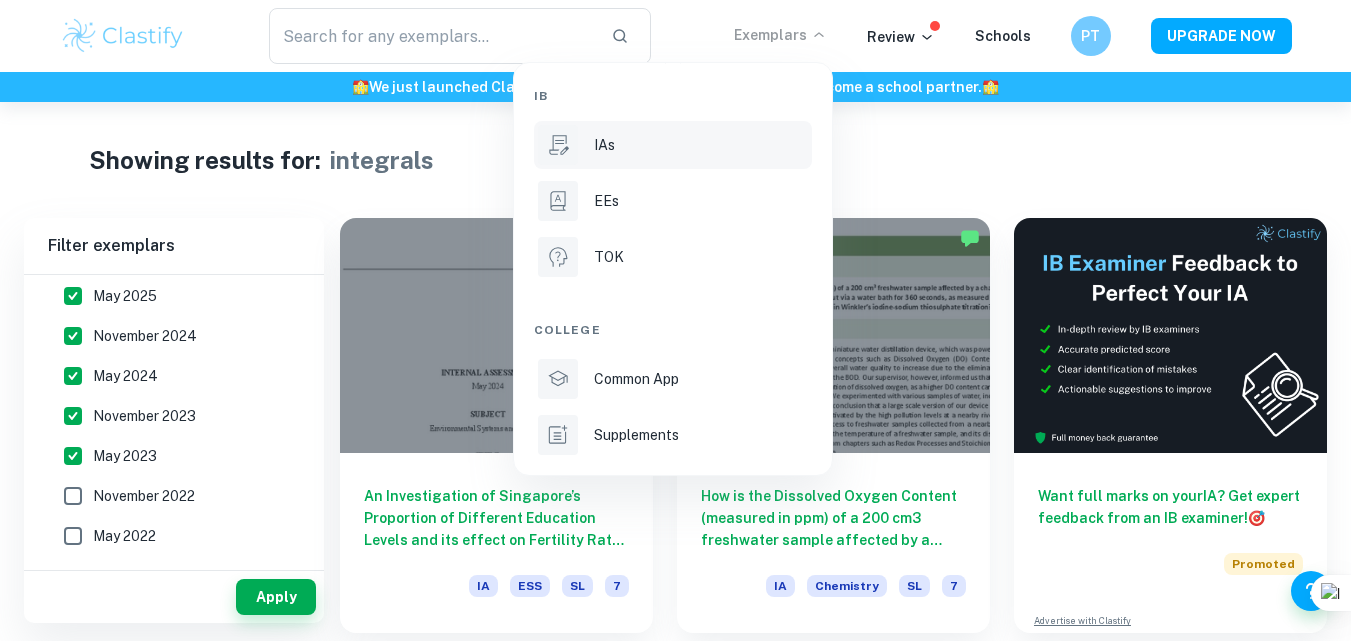 click on "IAs" at bounding box center [673, 145] 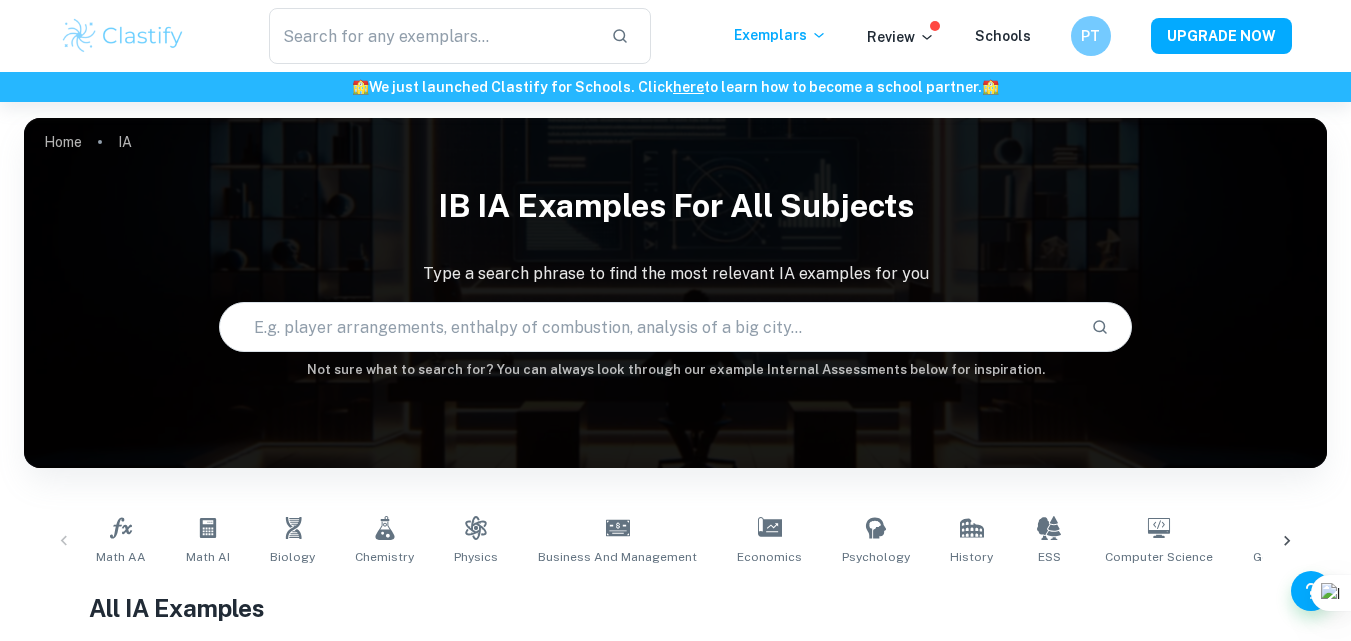 scroll, scrollTop: 313, scrollLeft: 0, axis: vertical 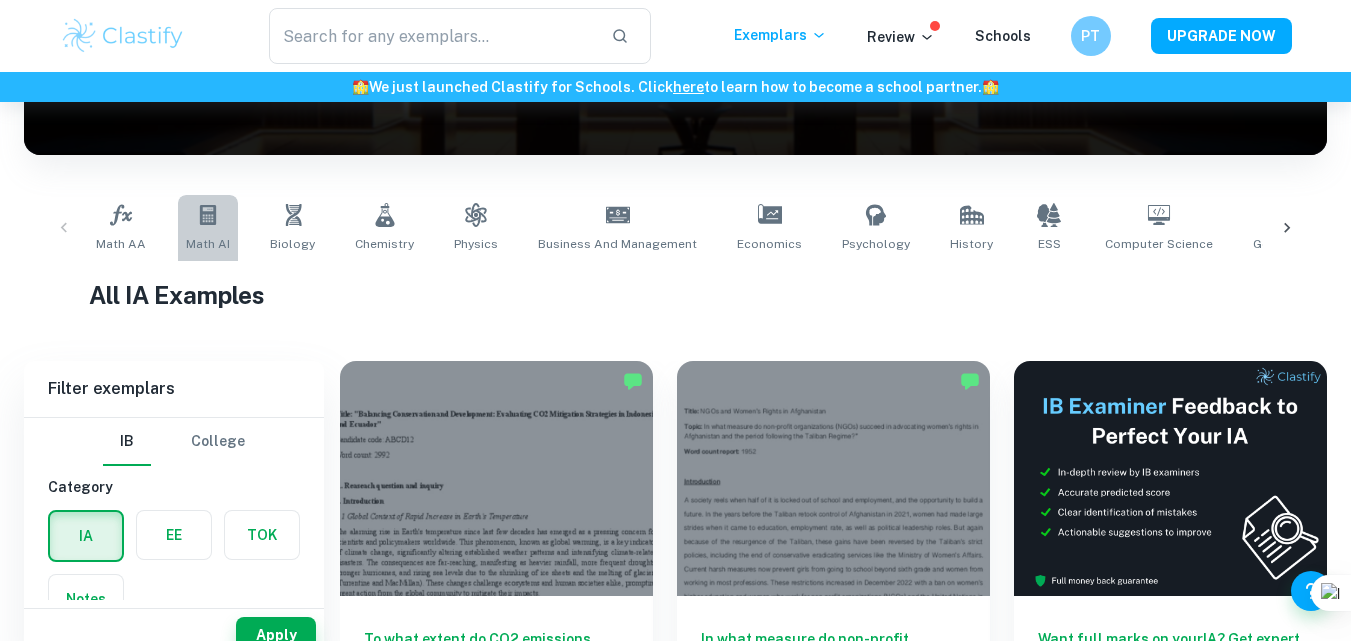 click on "Math AI" at bounding box center [208, 228] 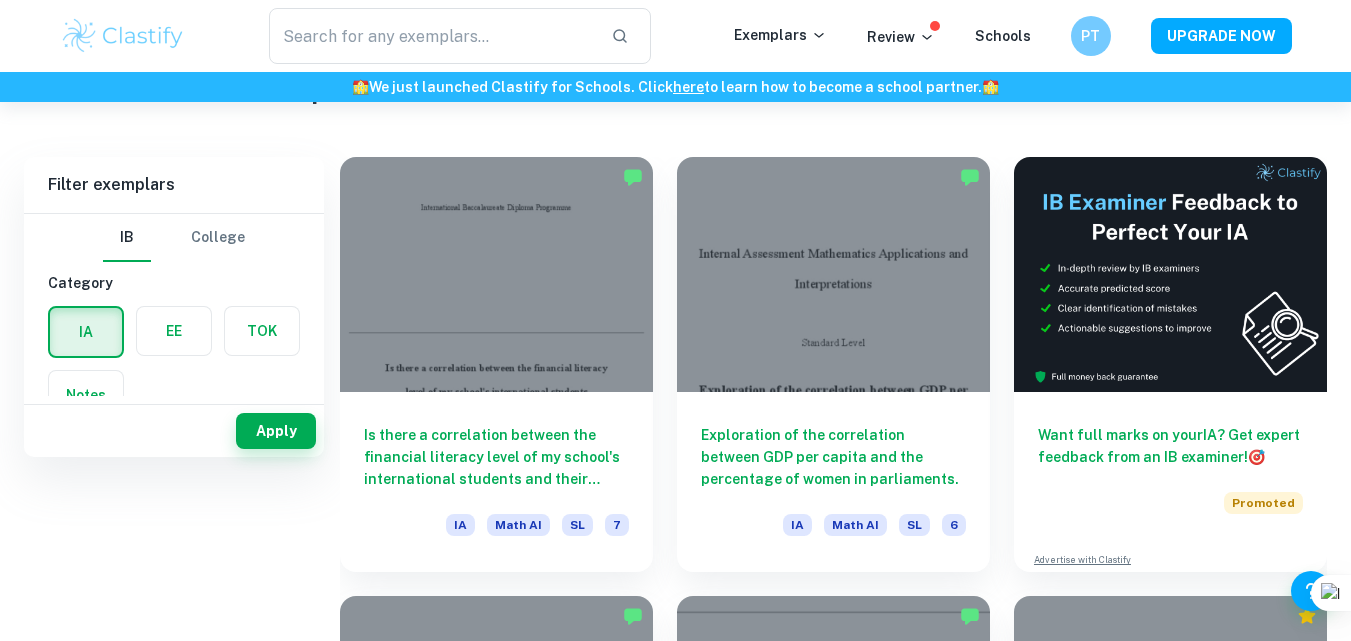 scroll, scrollTop: 175, scrollLeft: 0, axis: vertical 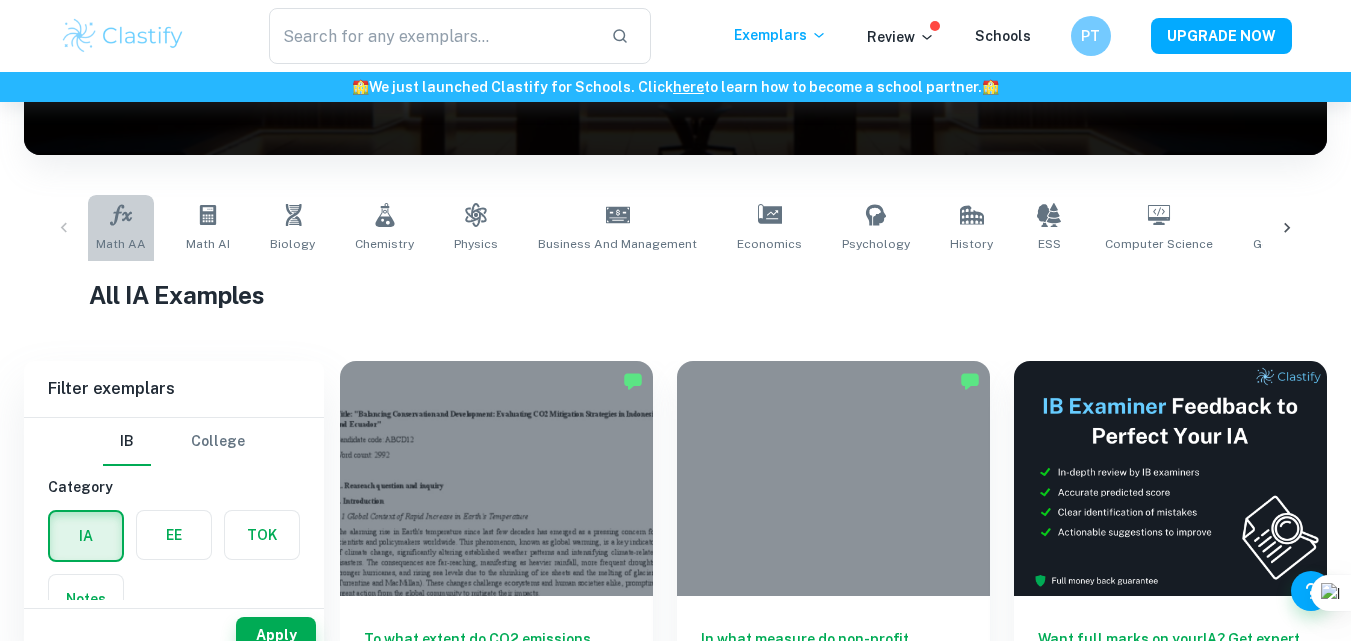 click 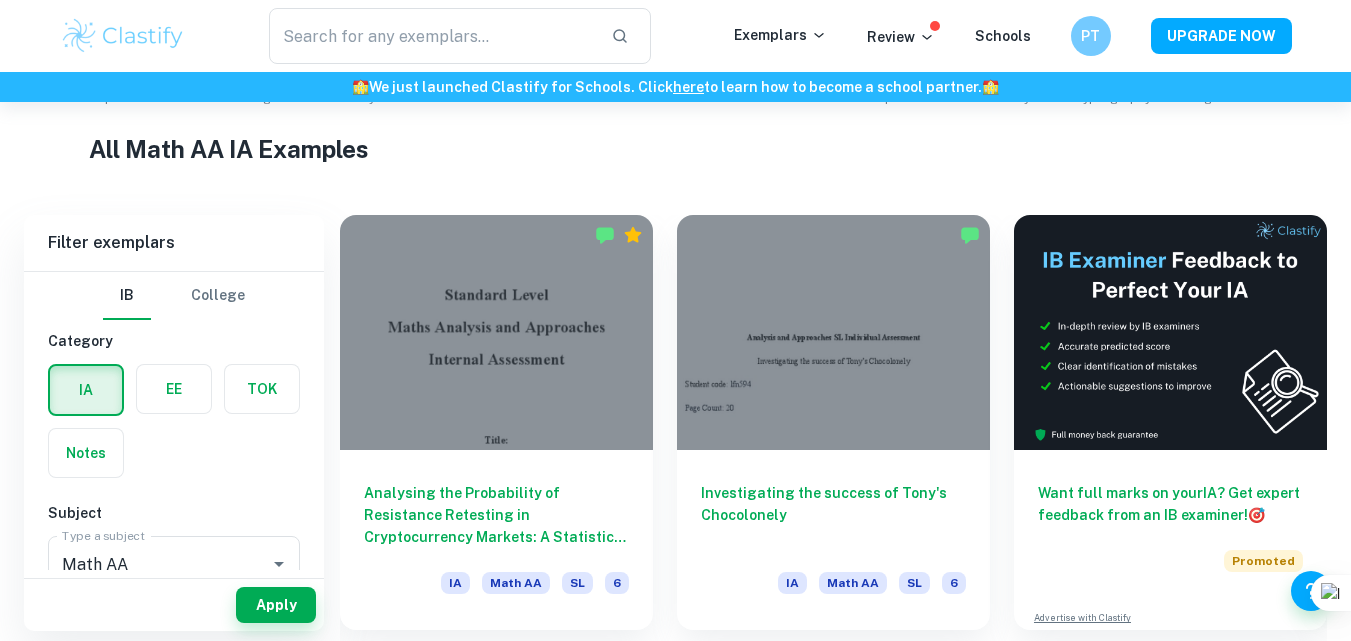 scroll, scrollTop: 222, scrollLeft: 0, axis: vertical 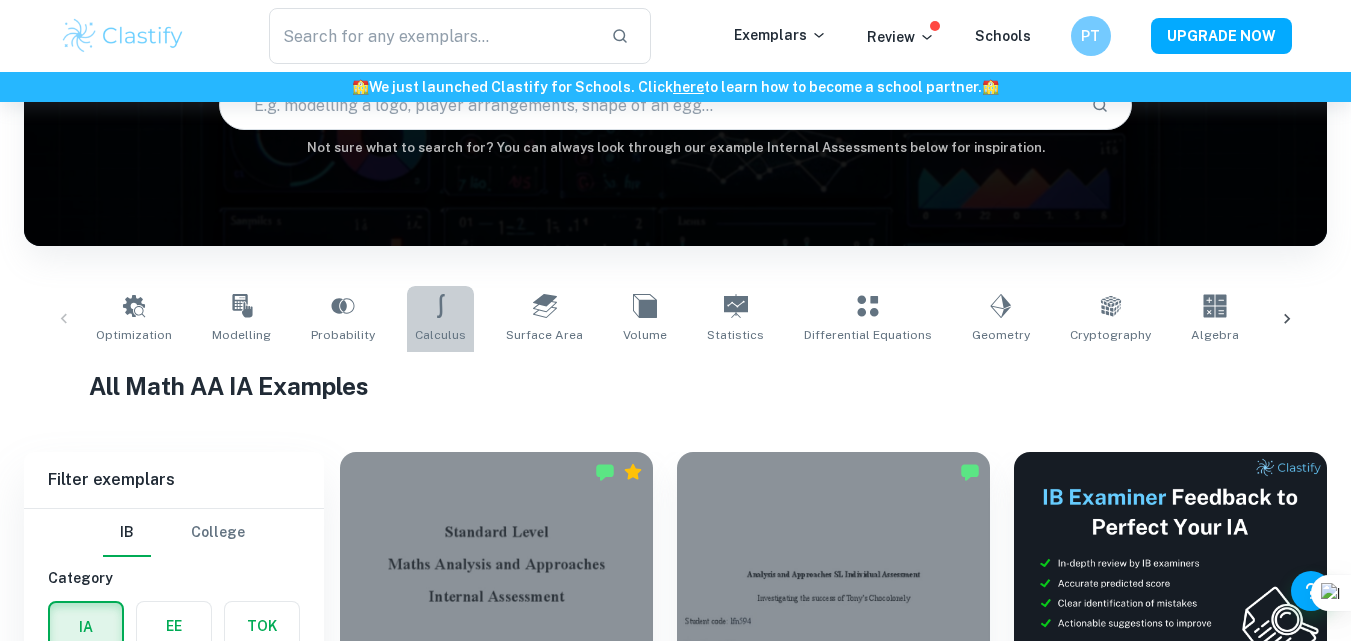 click on "Calculus" at bounding box center [440, 319] 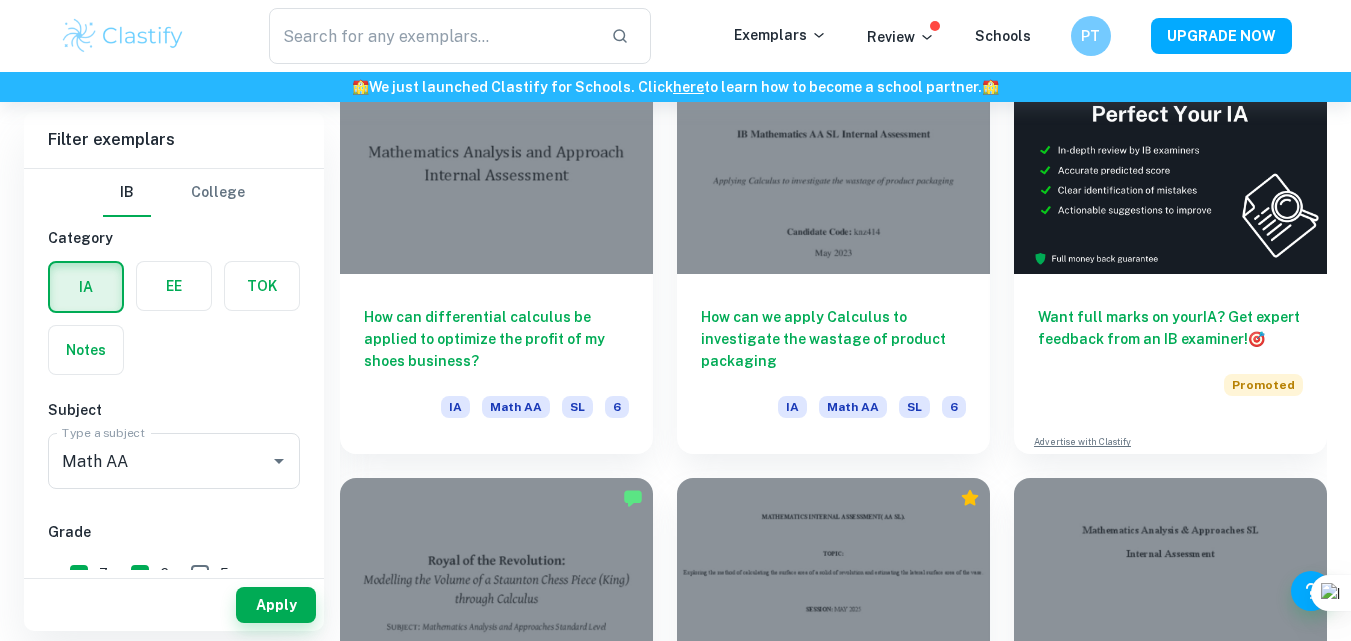 scroll, scrollTop: 633, scrollLeft: 0, axis: vertical 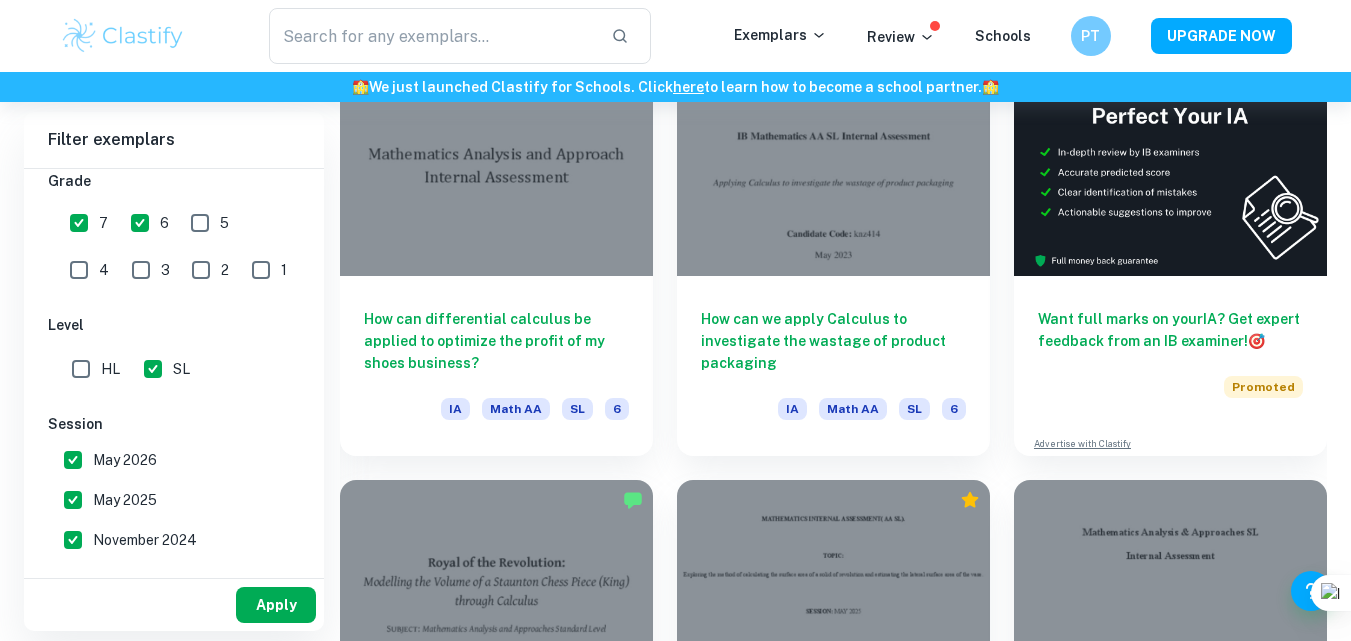 click on "Apply" at bounding box center (276, 605) 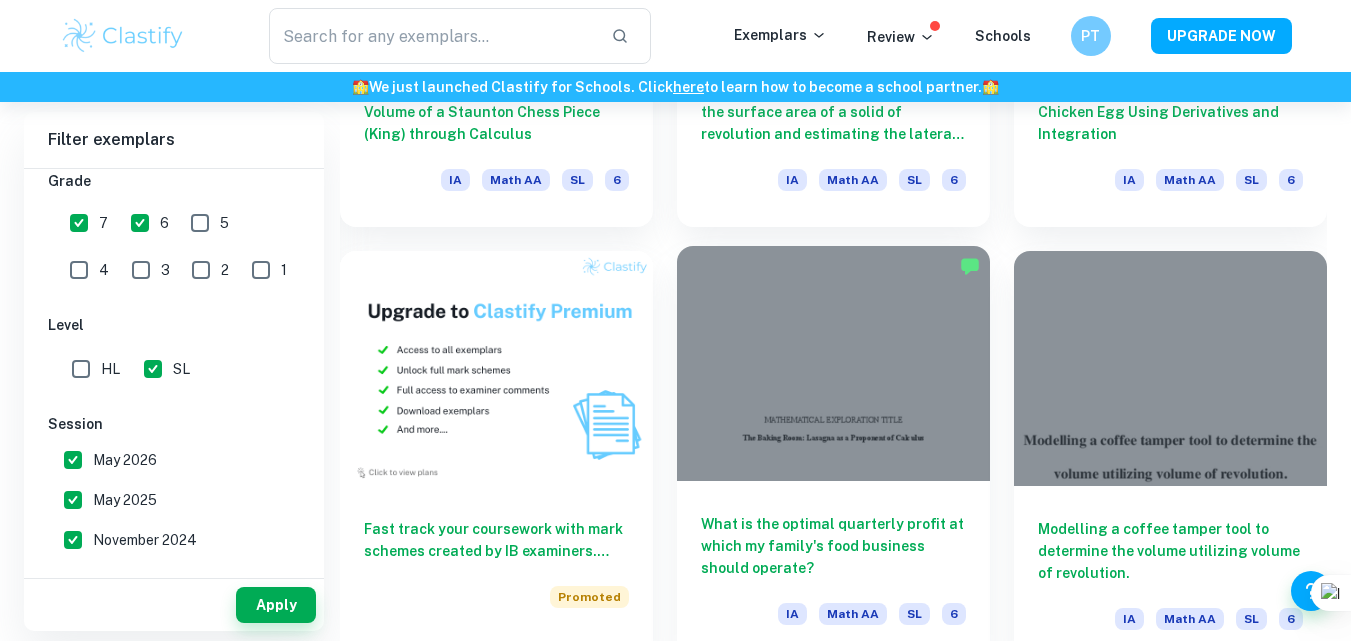 scroll, scrollTop: 1466, scrollLeft: 0, axis: vertical 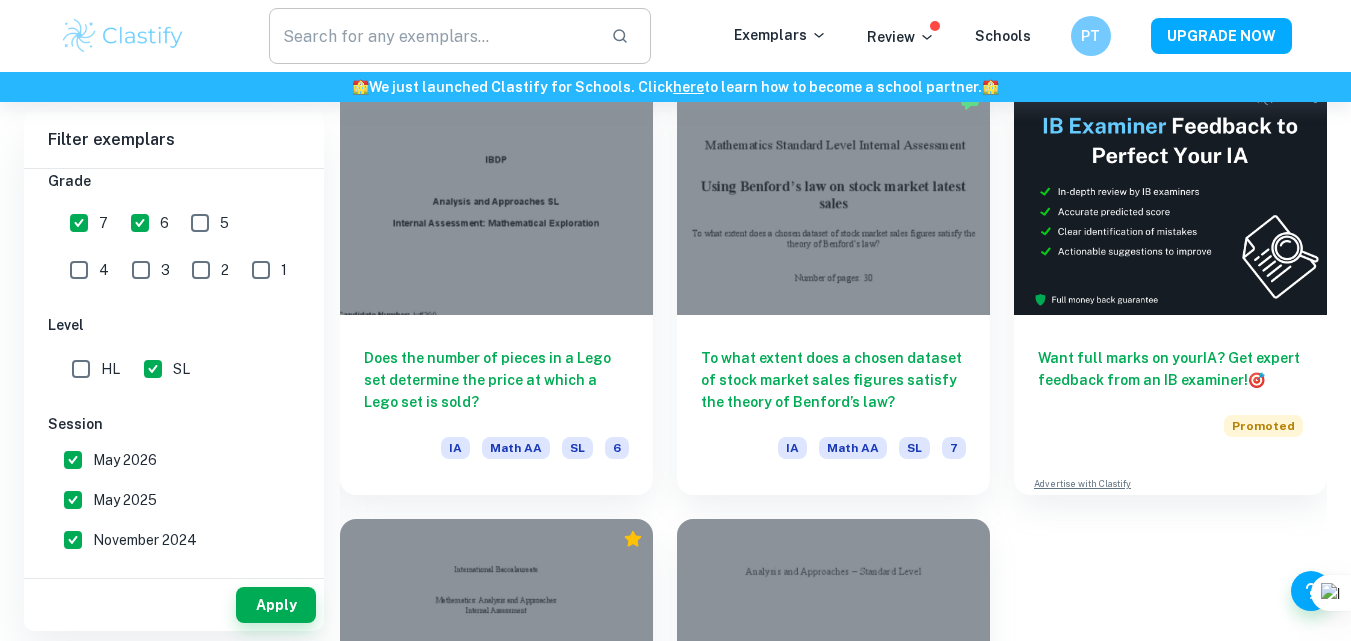 click at bounding box center (432, 36) 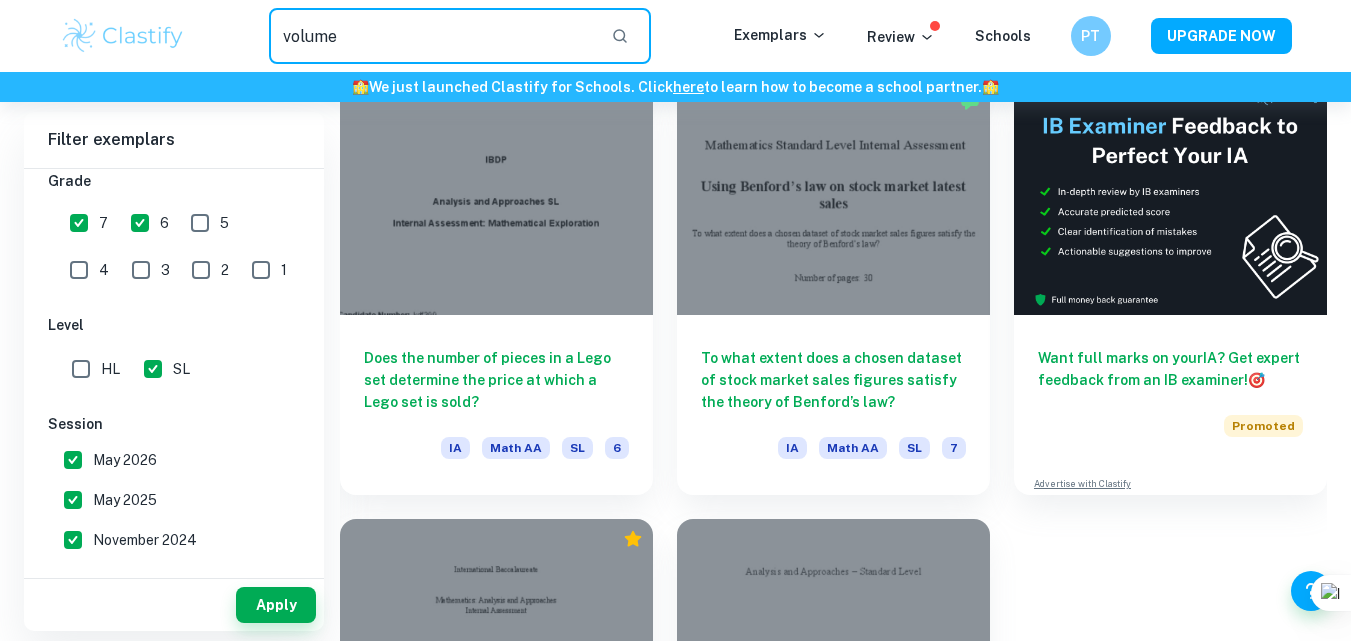 type on "volume" 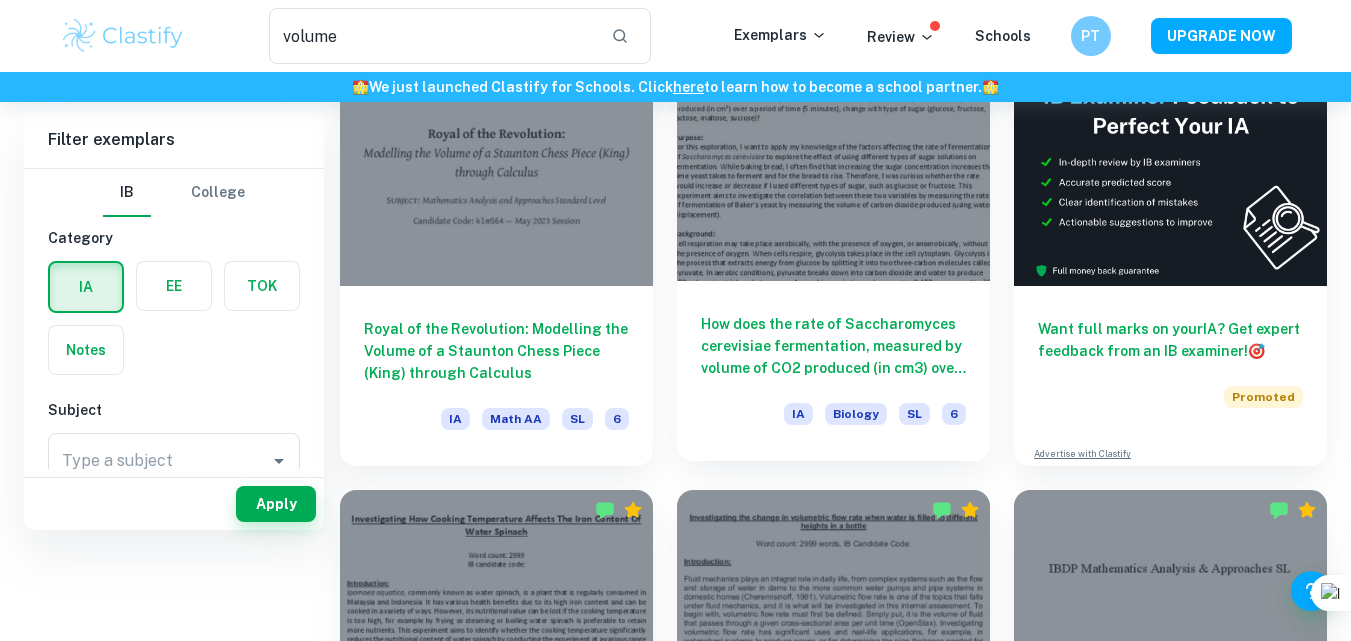 scroll, scrollTop: 0, scrollLeft: 0, axis: both 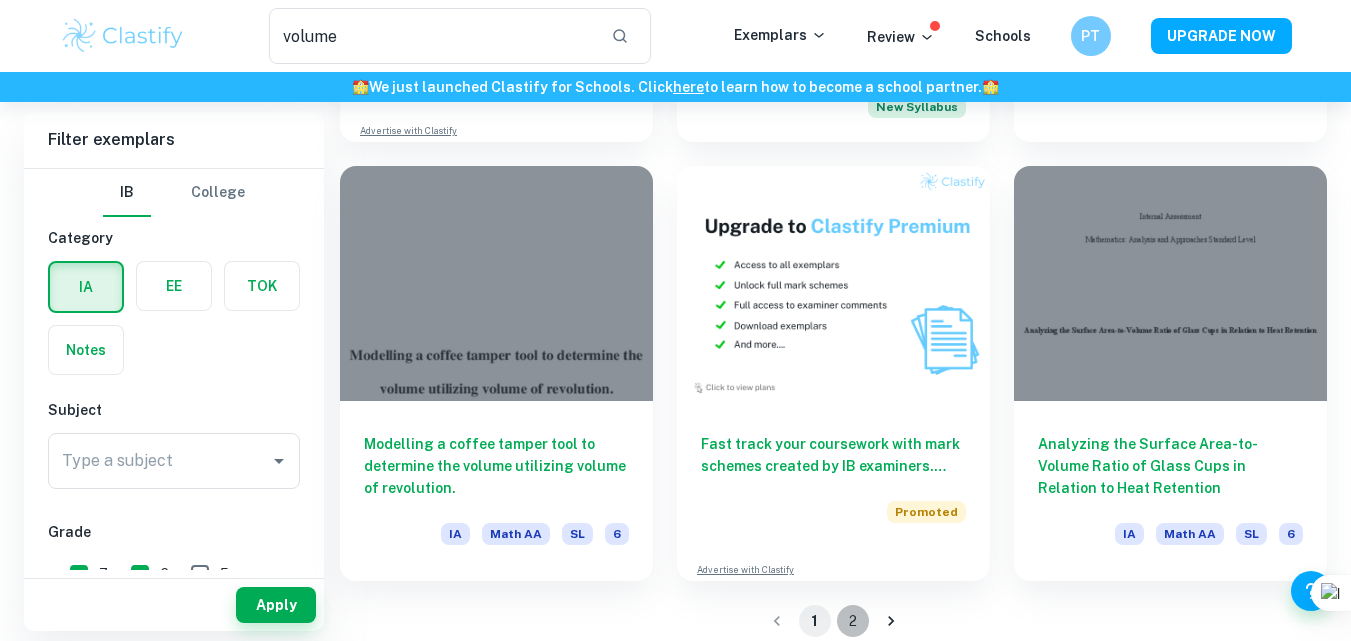 click on "2" at bounding box center [853, 621] 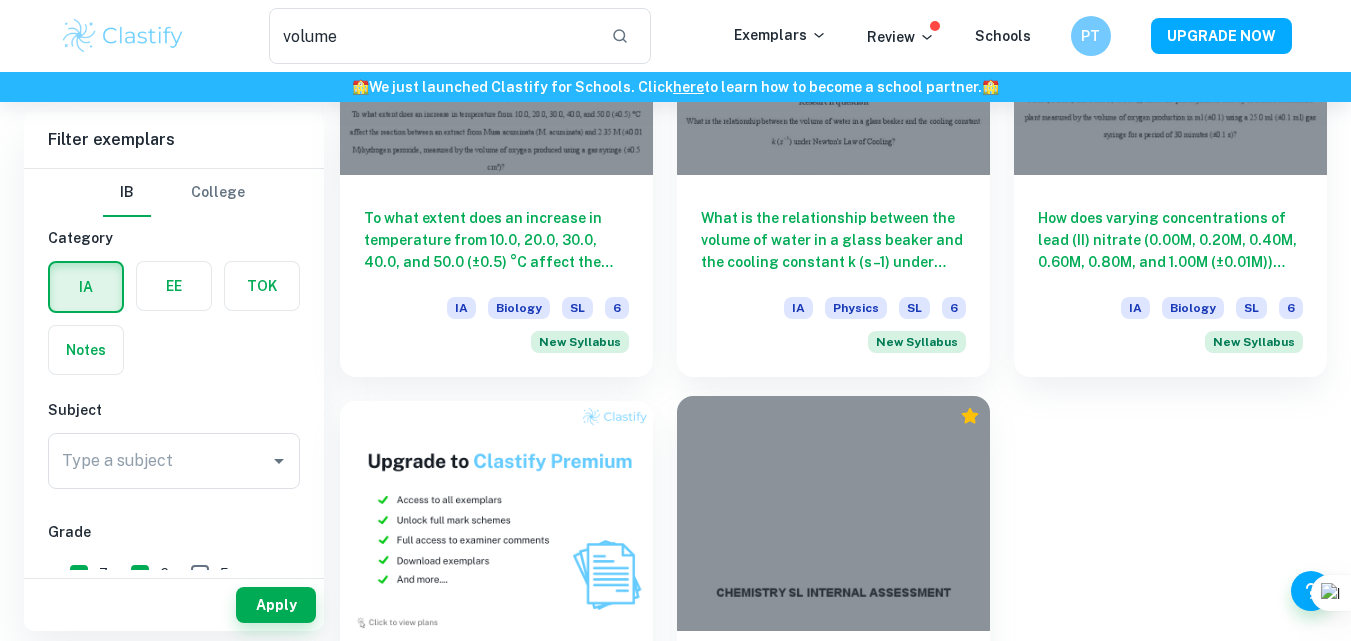 scroll, scrollTop: 993, scrollLeft: 0, axis: vertical 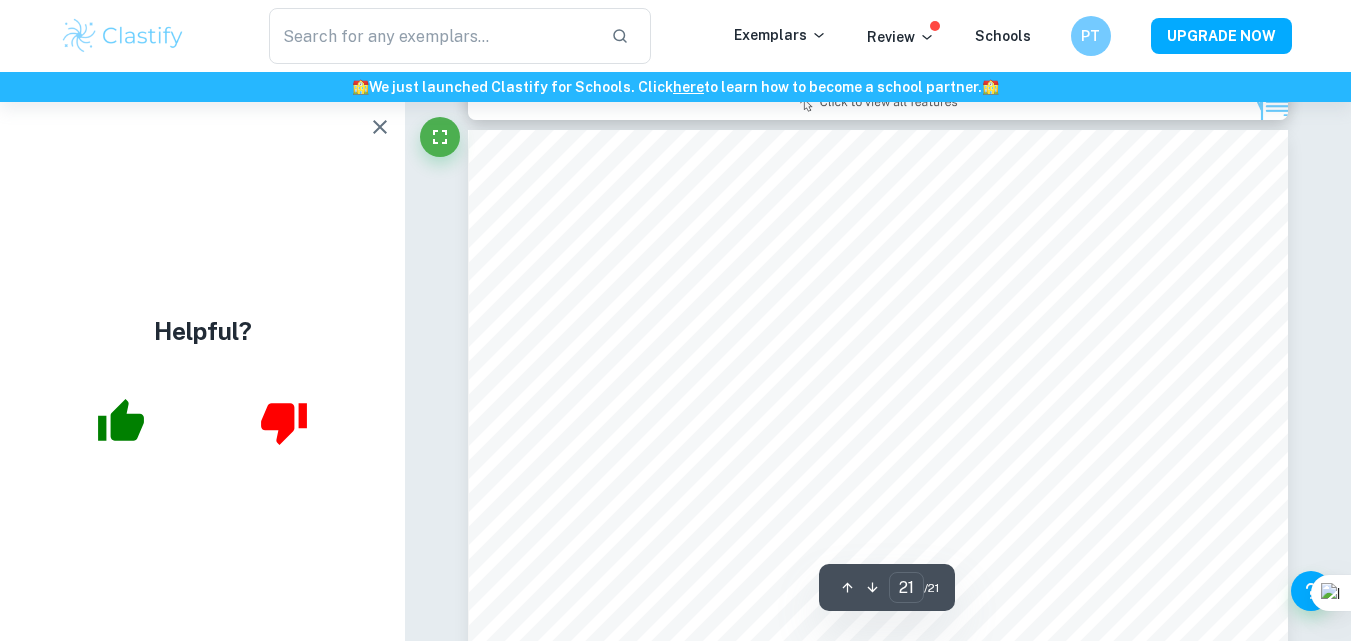 type on "20" 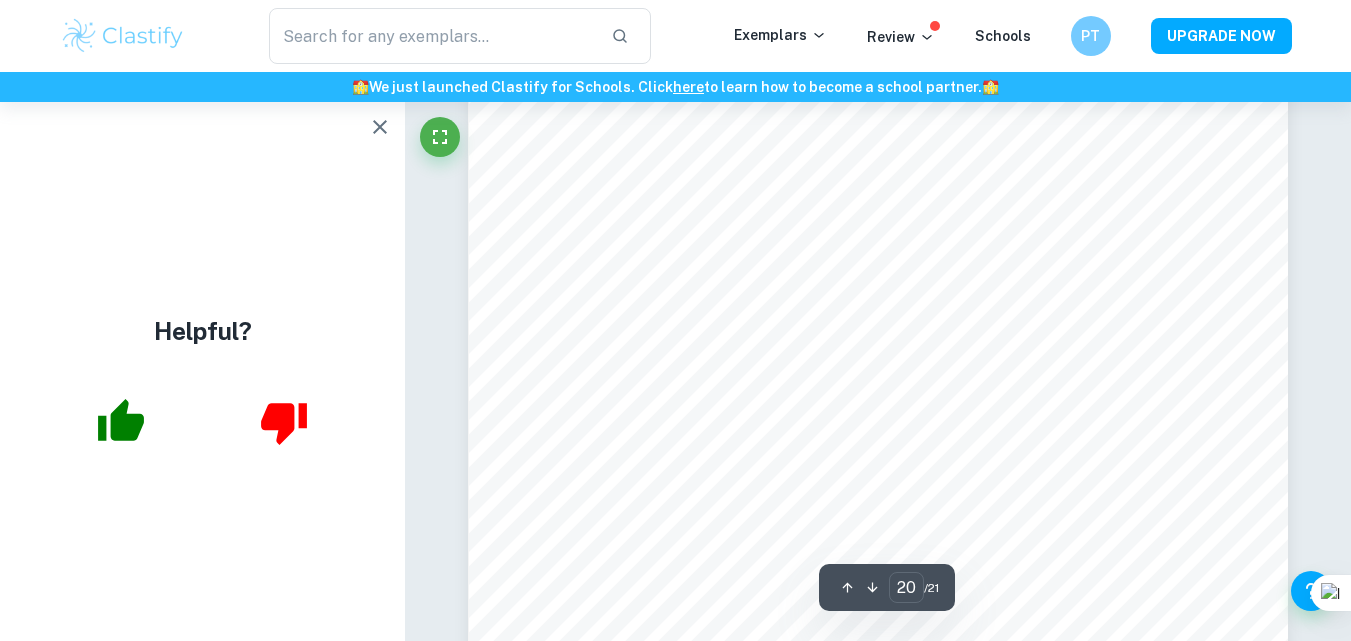scroll, scrollTop: 23351, scrollLeft: 0, axis: vertical 